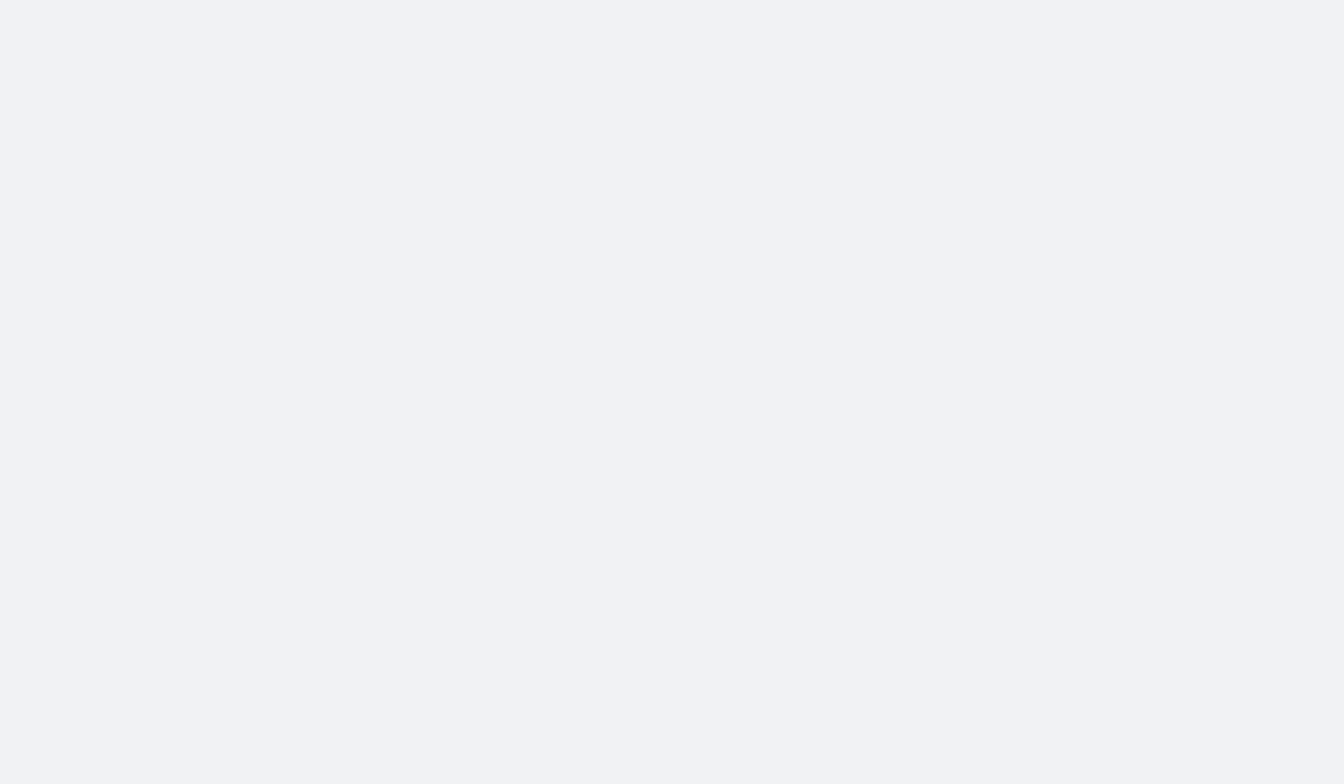 scroll, scrollTop: 0, scrollLeft: 0, axis: both 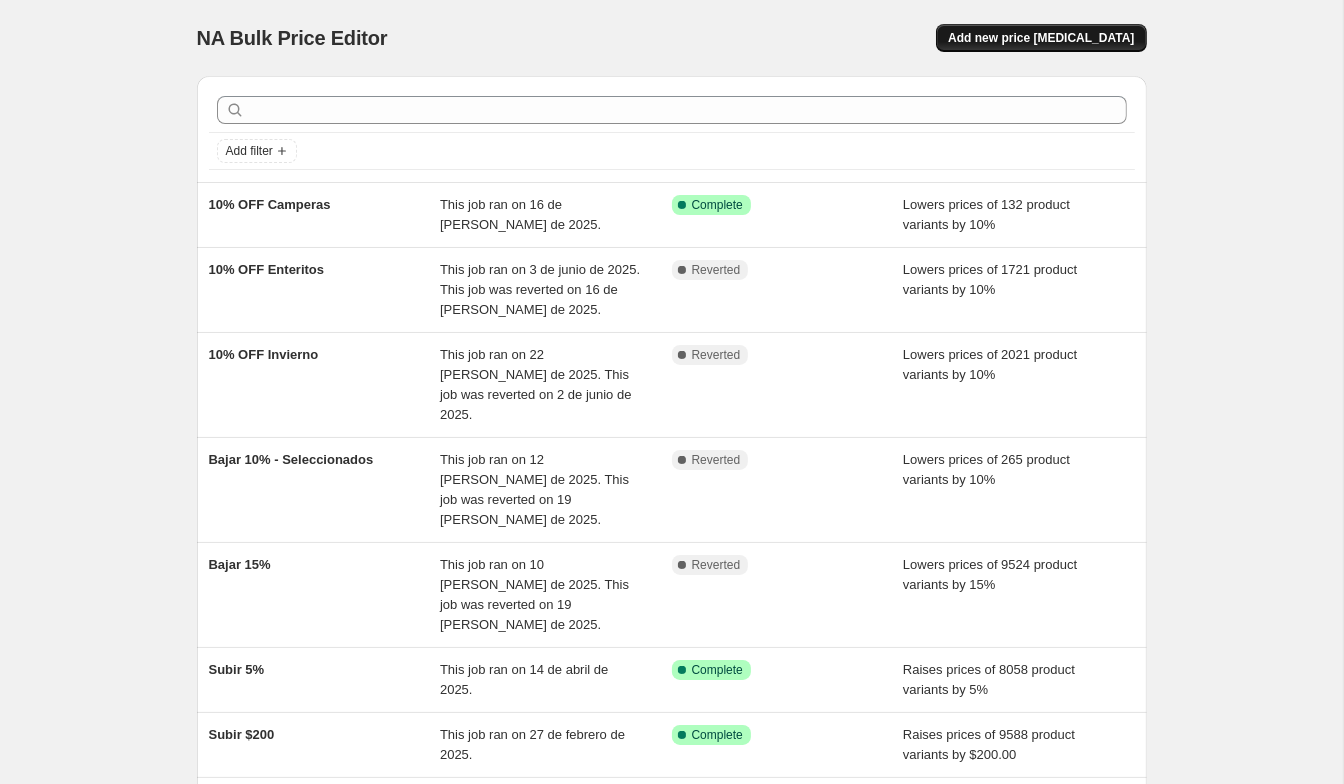 click on "Add new price [MEDICAL_DATA]" at bounding box center (1041, 38) 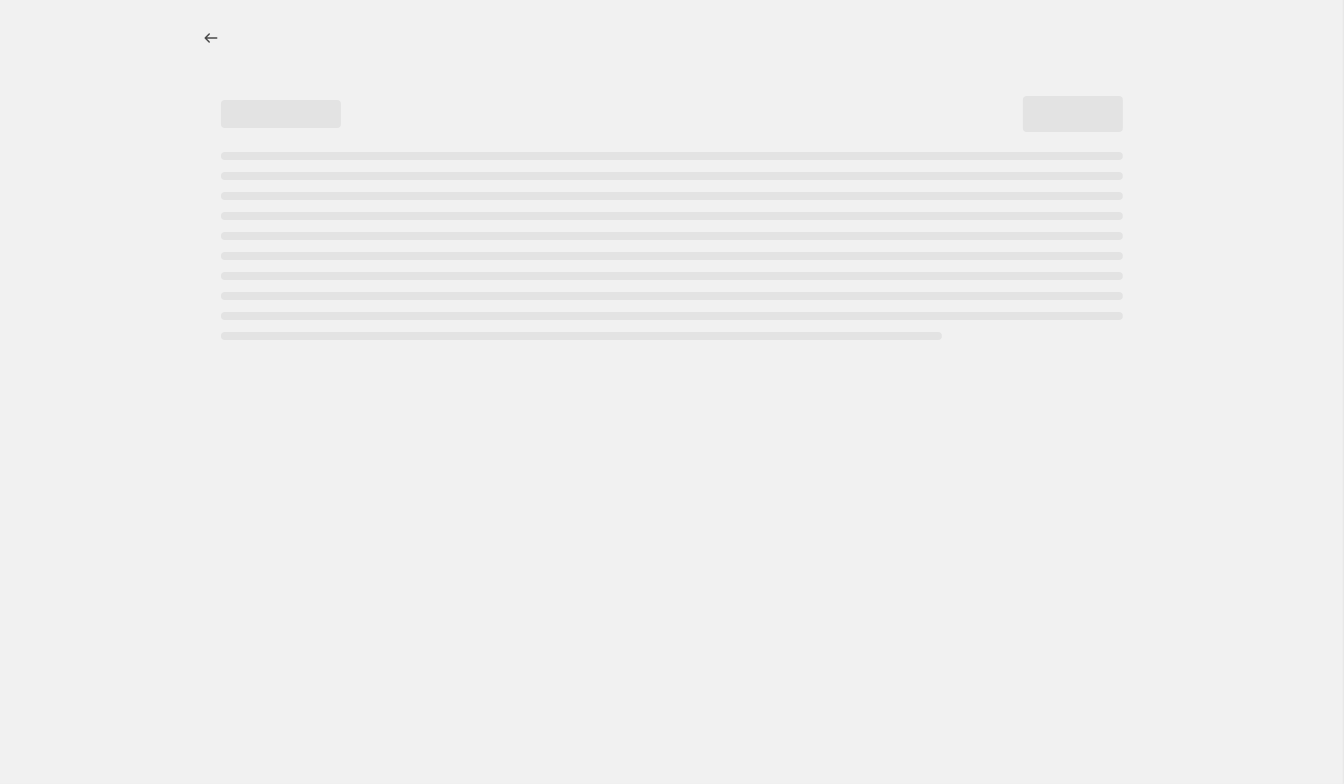 select on "percentage" 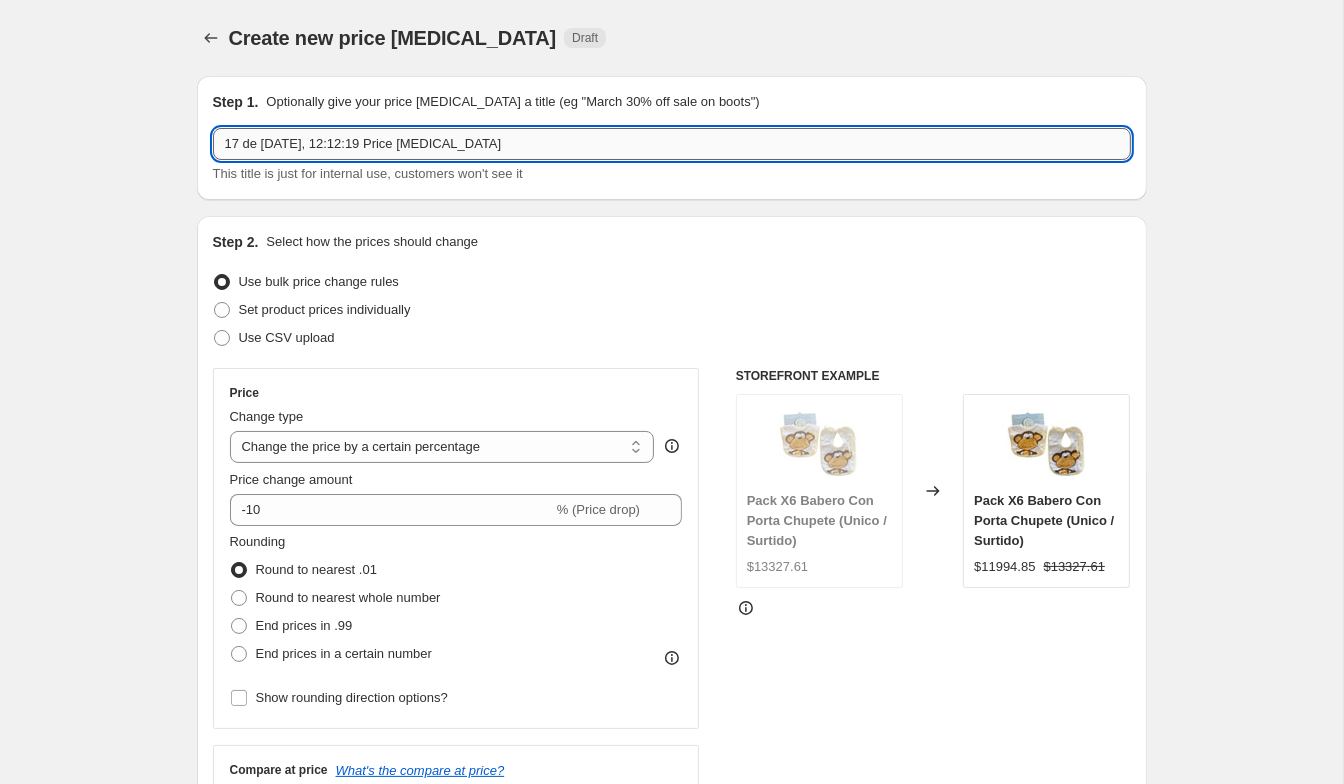click on "17 de jul de 2025, 12:12:19 Price change job" at bounding box center [672, 144] 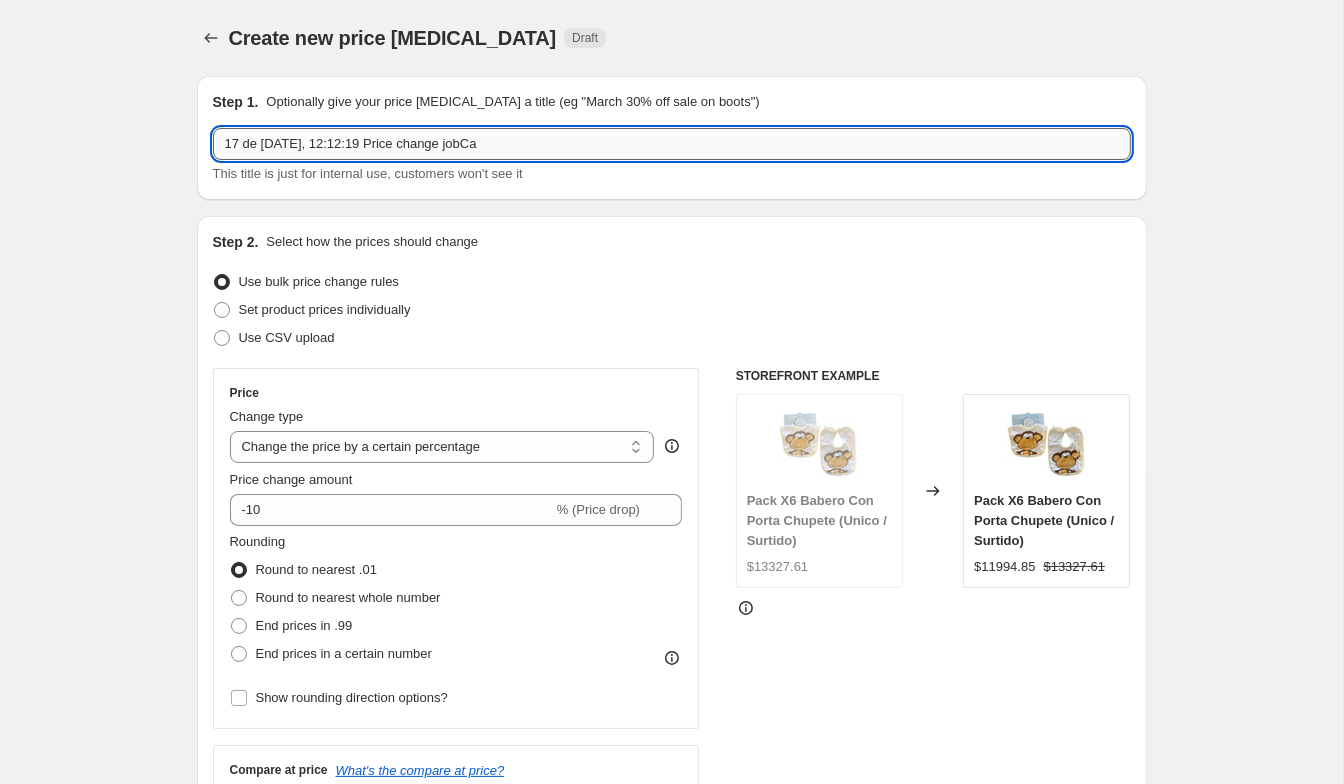 type on "c" 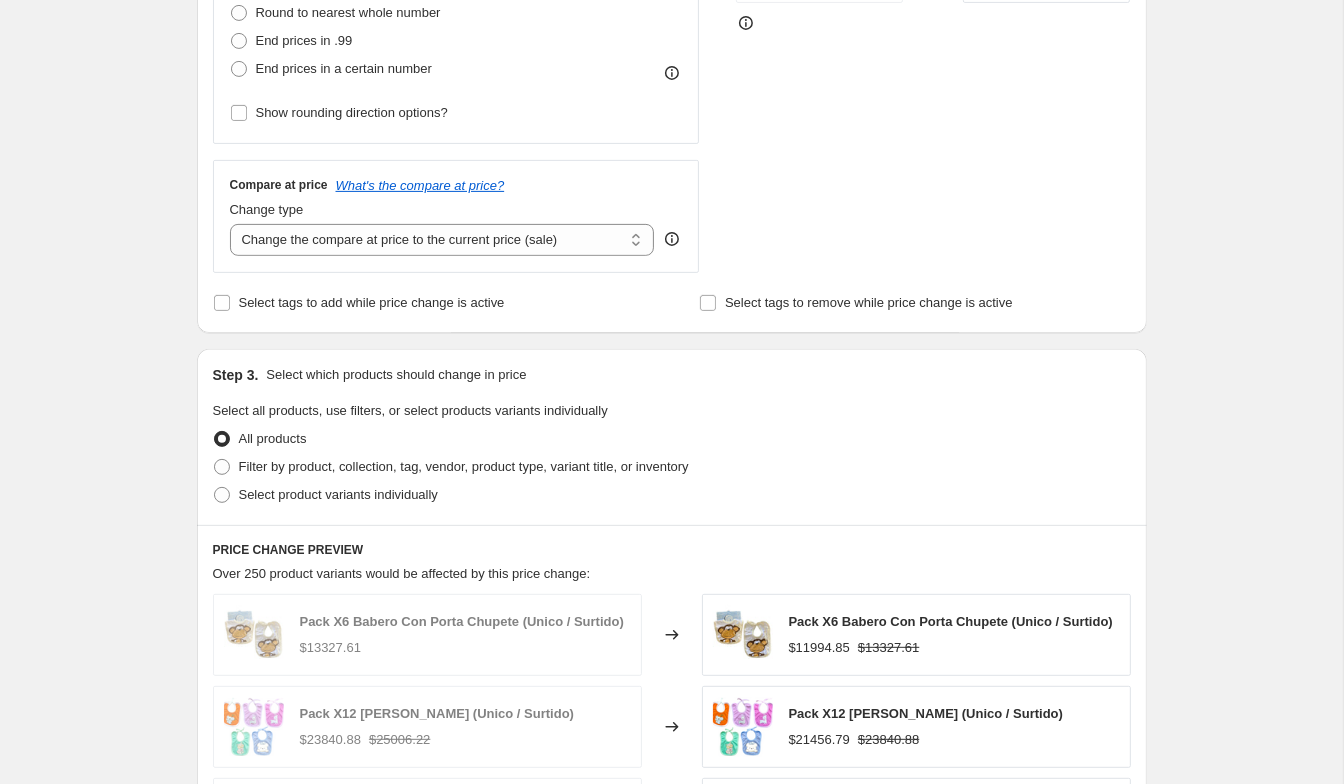 scroll, scrollTop: 649, scrollLeft: 0, axis: vertical 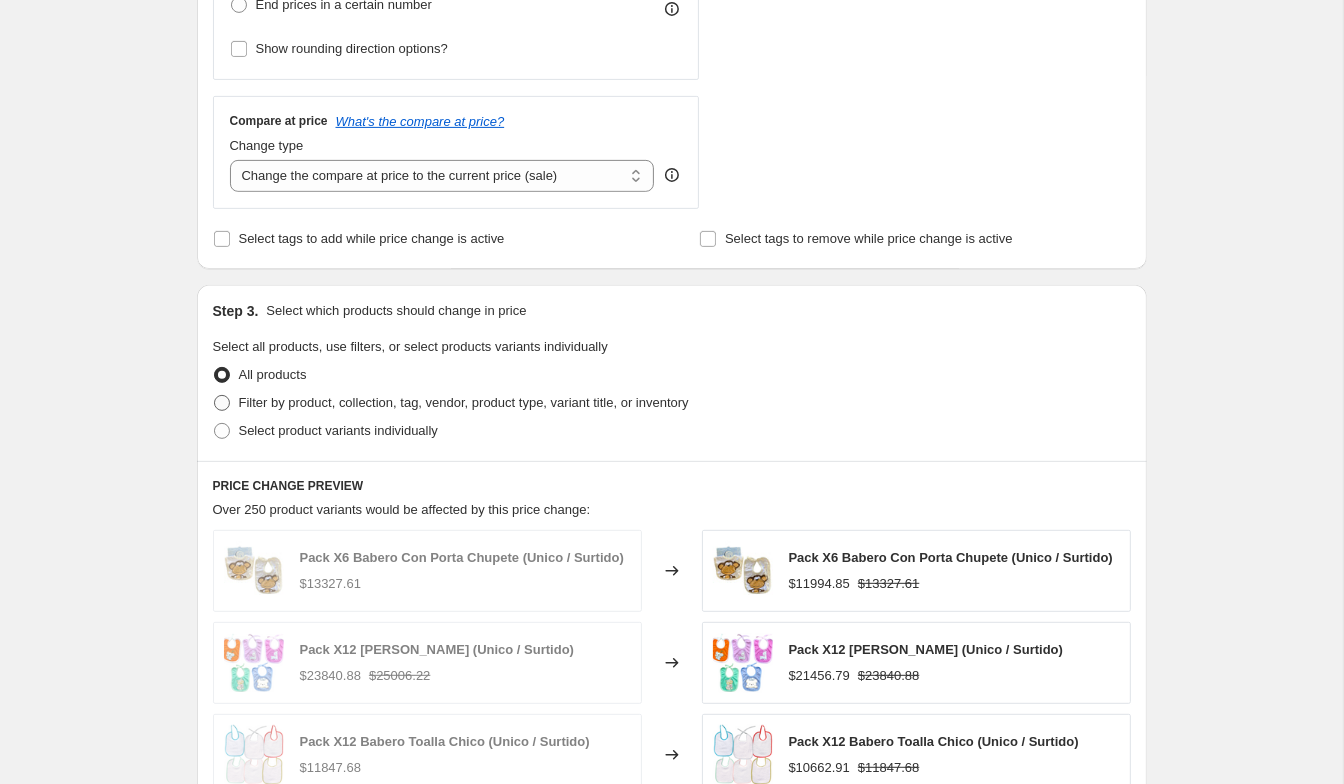 type on "Camperas Minuscula 10% OFF" 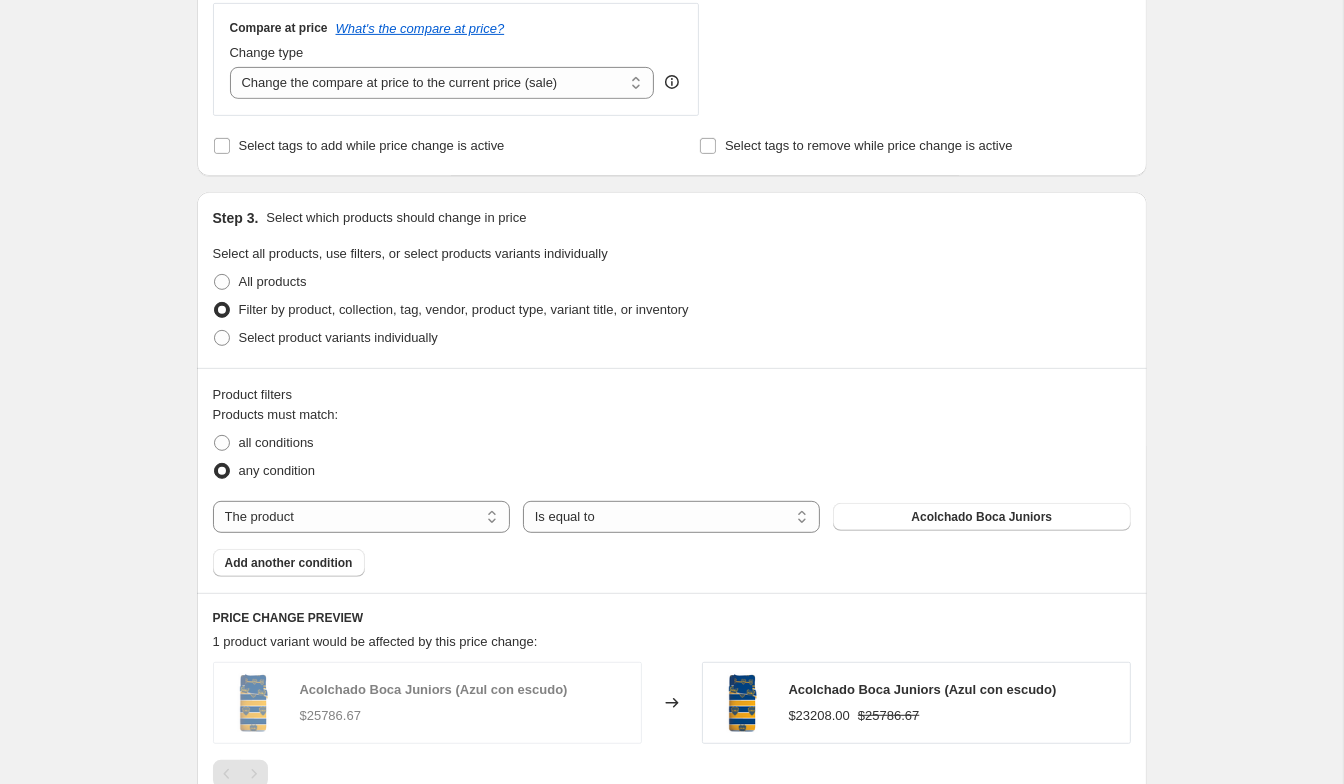 scroll, scrollTop: 808, scrollLeft: 0, axis: vertical 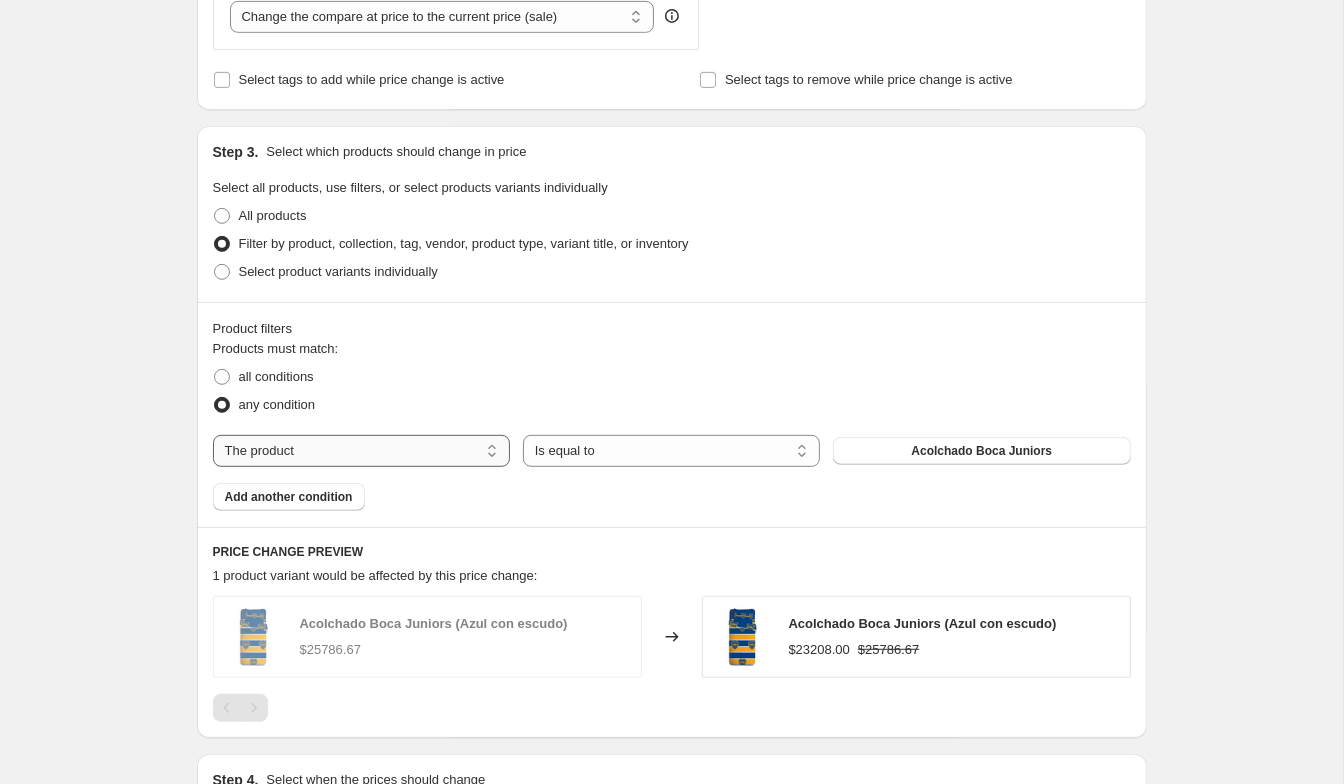 select on "product_type" 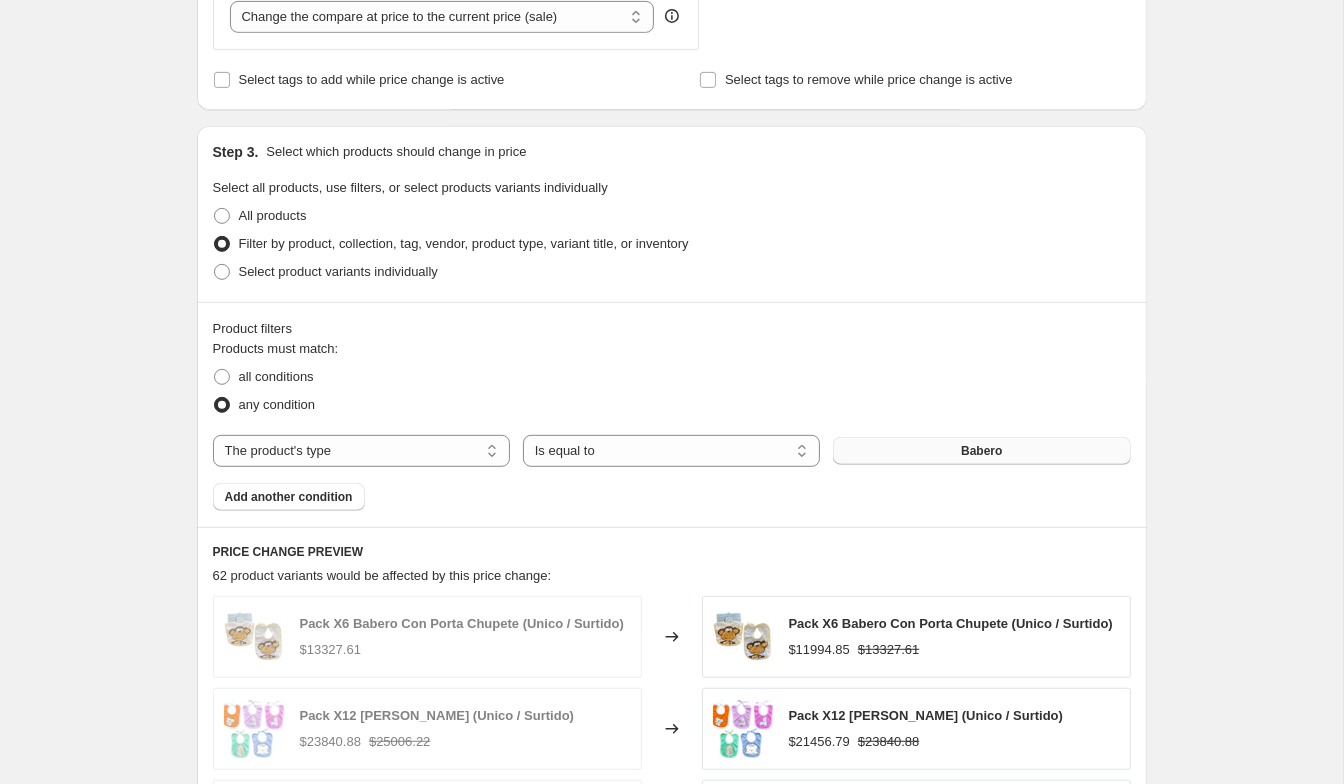 click on "Babero" at bounding box center [981, 451] 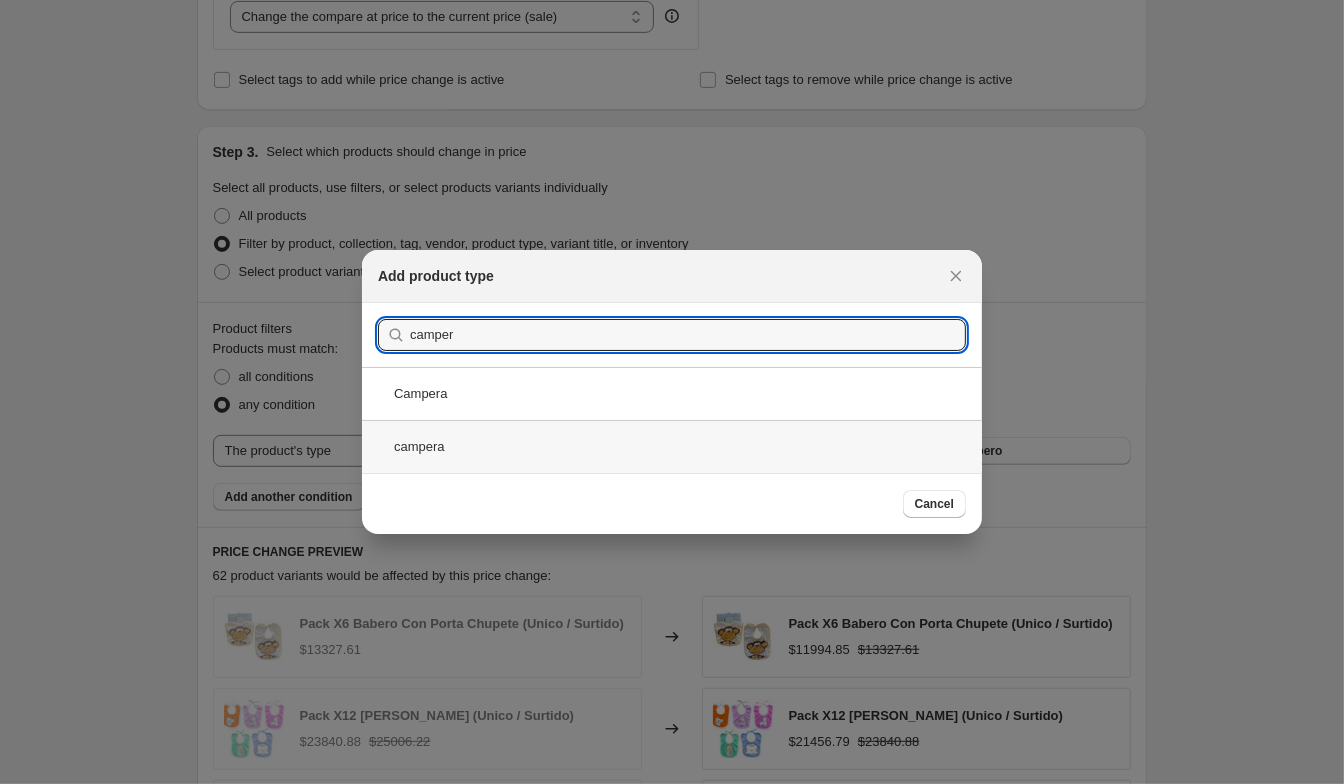 type on "camper" 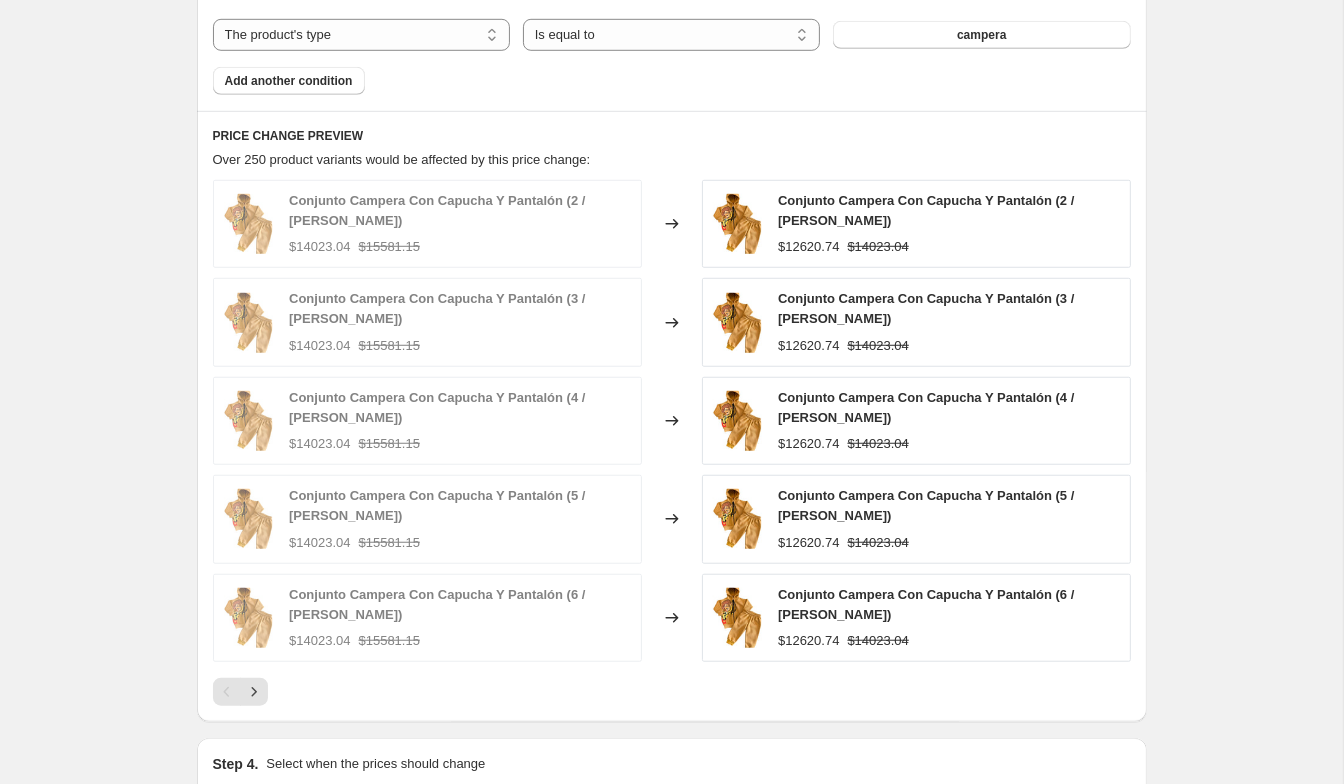 scroll, scrollTop: 1463, scrollLeft: 0, axis: vertical 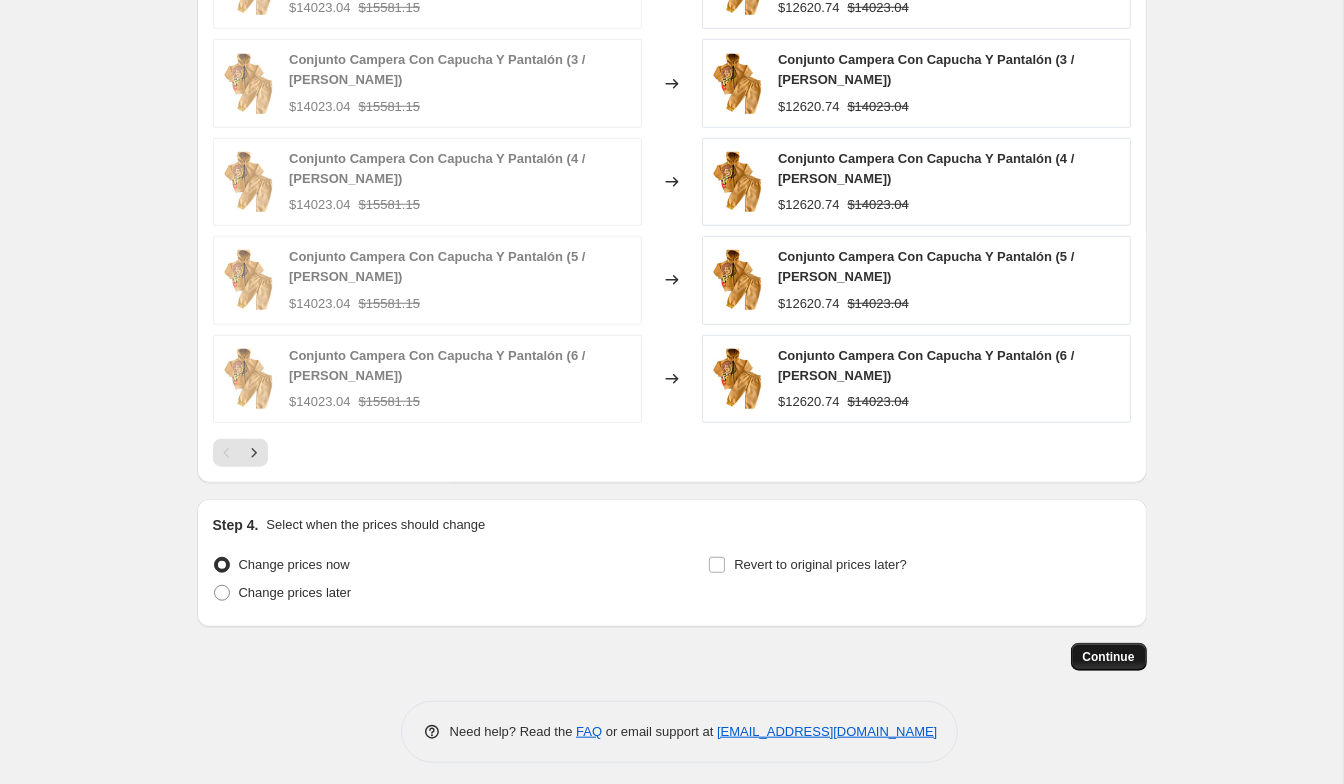 click on "Continue" at bounding box center (1109, 657) 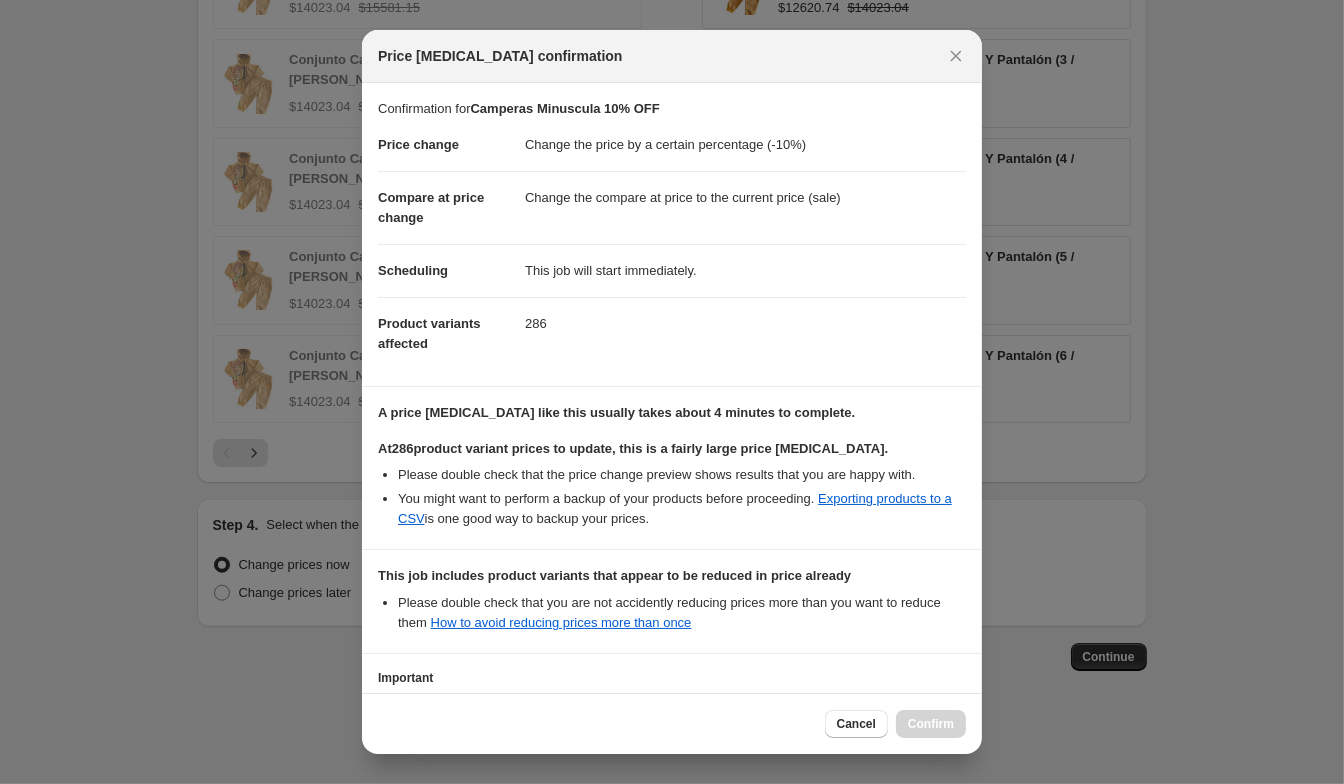 scroll, scrollTop: 164, scrollLeft: 0, axis: vertical 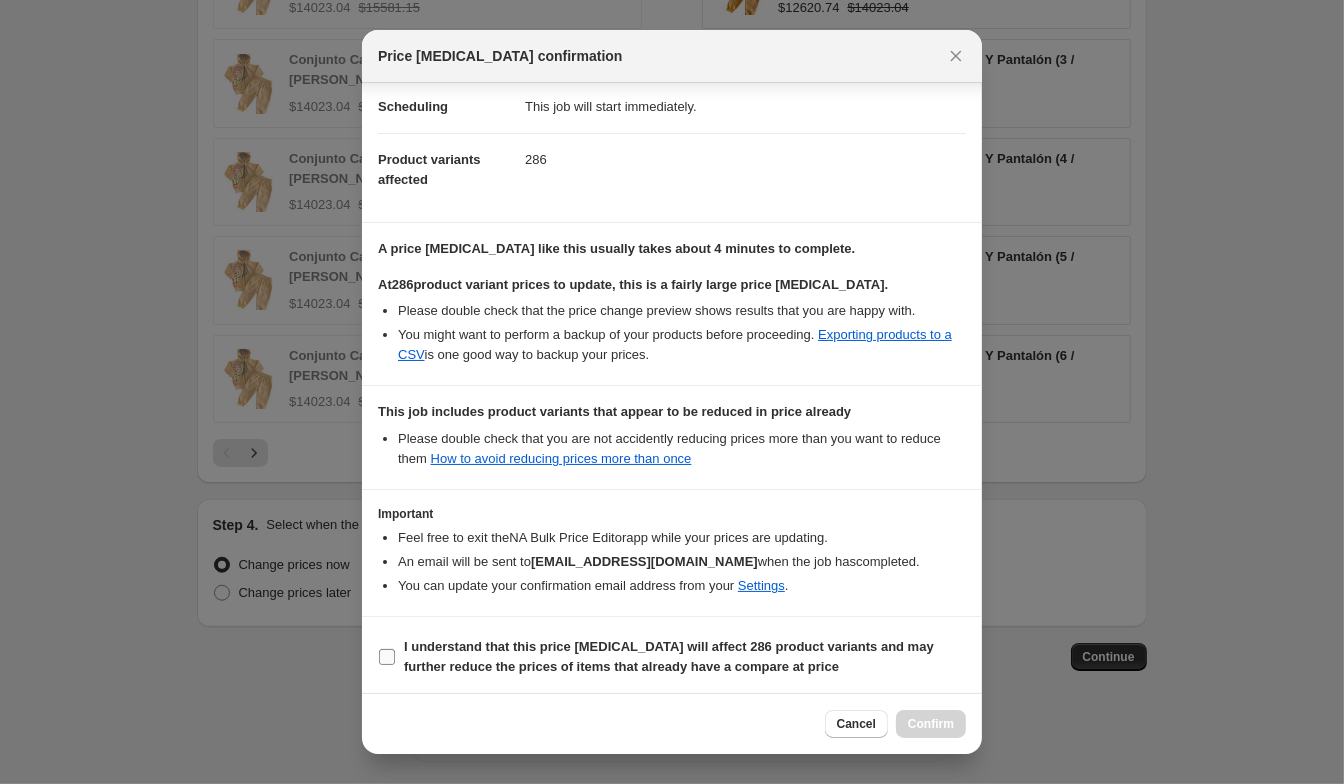 click on "I understand that this price change job will affect 286 product variants and may further reduce the prices of items that already have a compare at price" at bounding box center (669, 656) 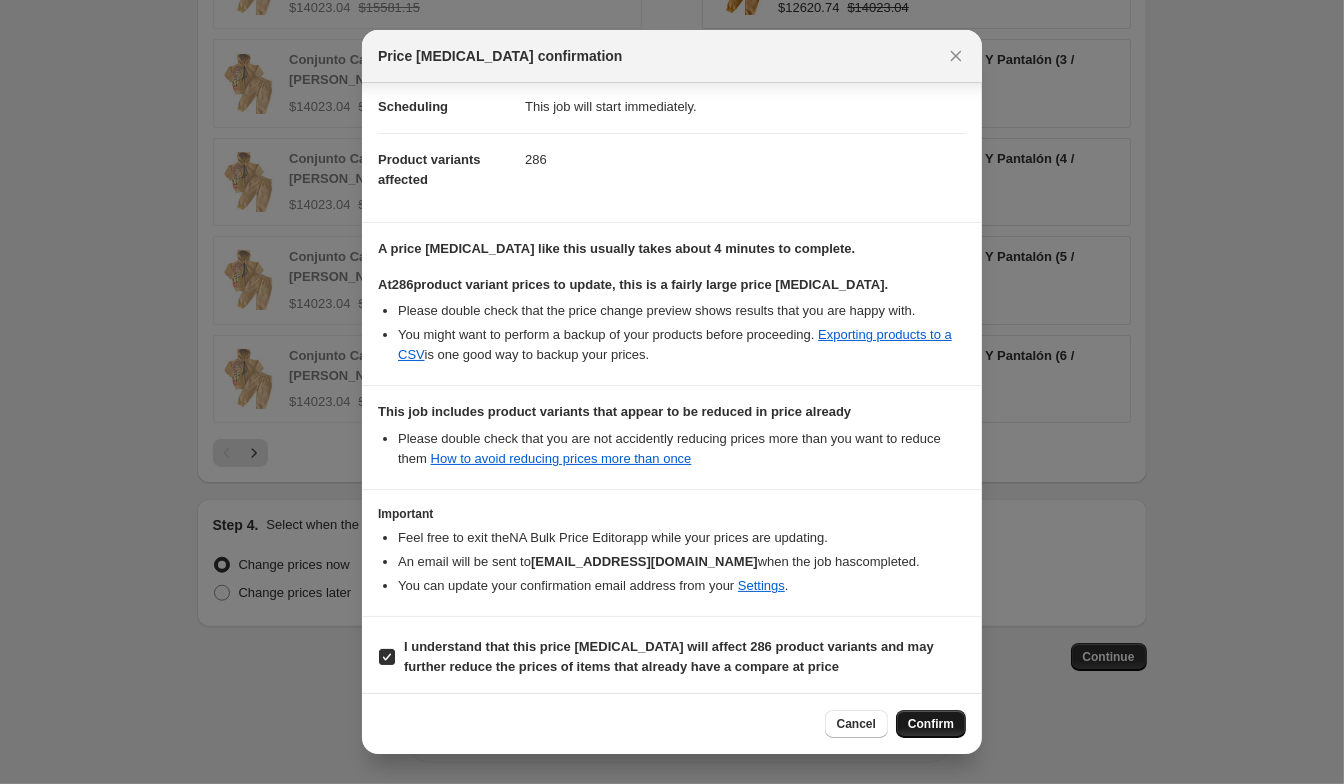 click on "Confirm" at bounding box center [931, 724] 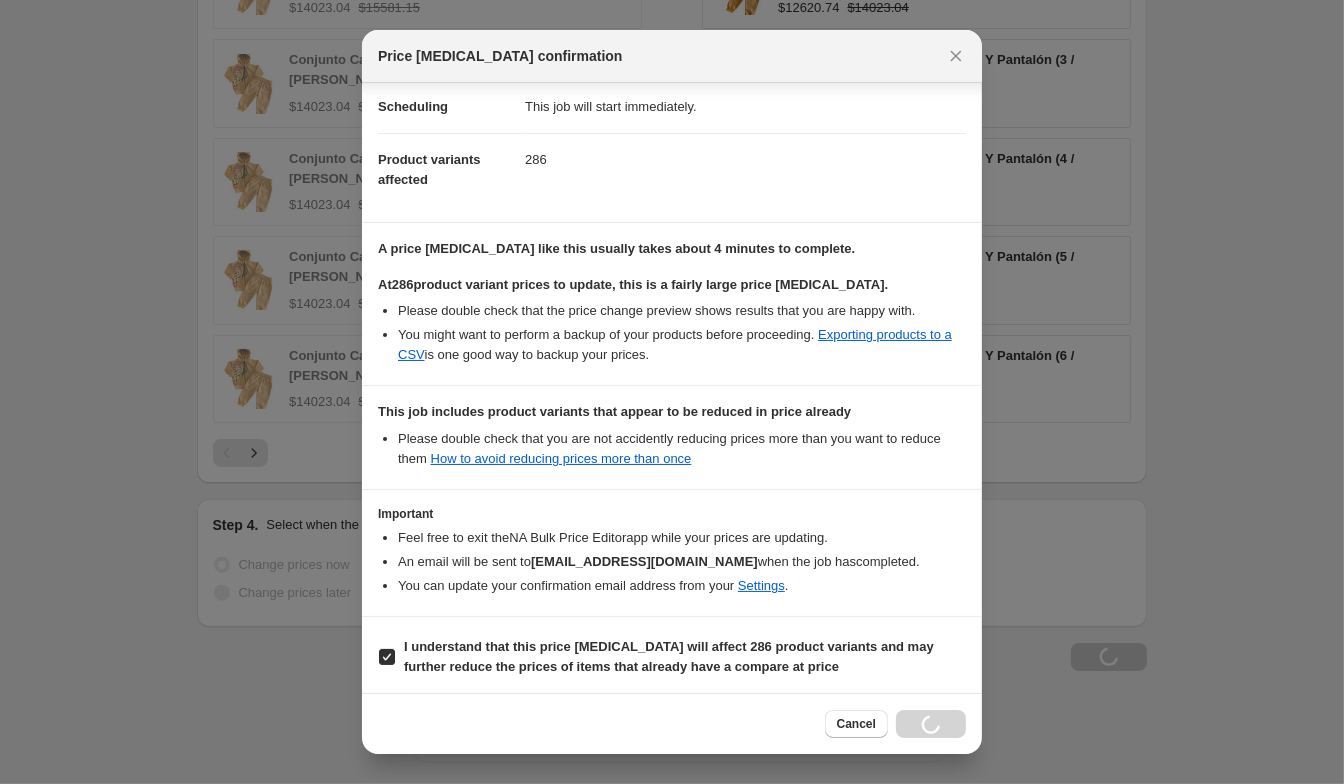 scroll, scrollTop: 1531, scrollLeft: 0, axis: vertical 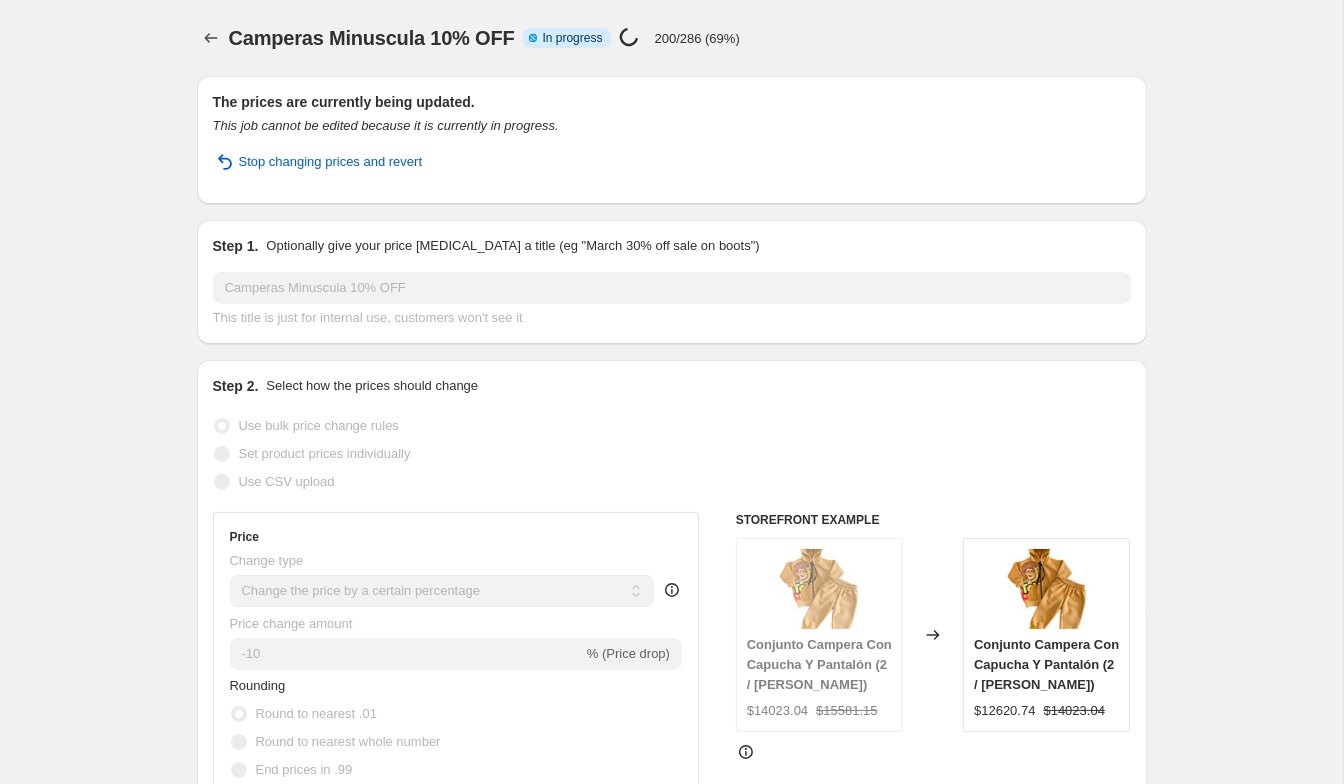 select on "percentage" 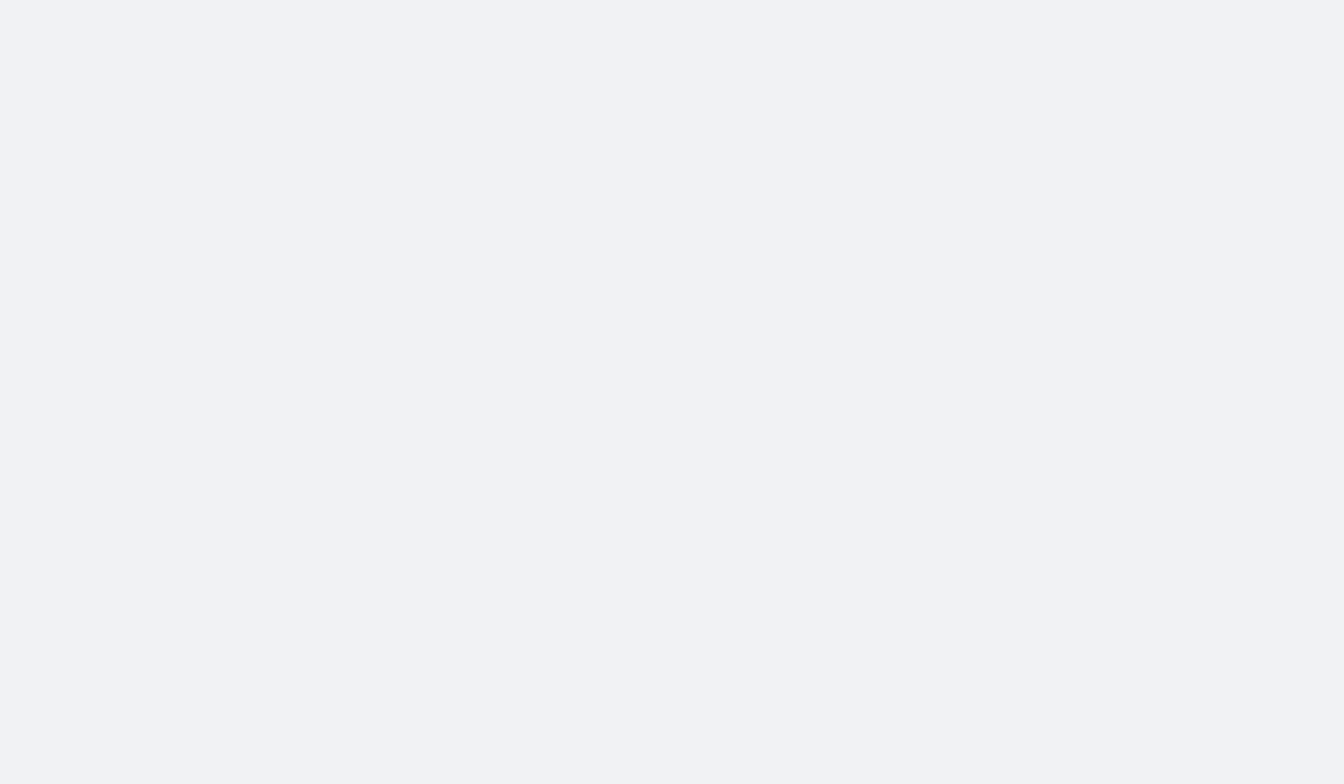 scroll, scrollTop: 0, scrollLeft: 0, axis: both 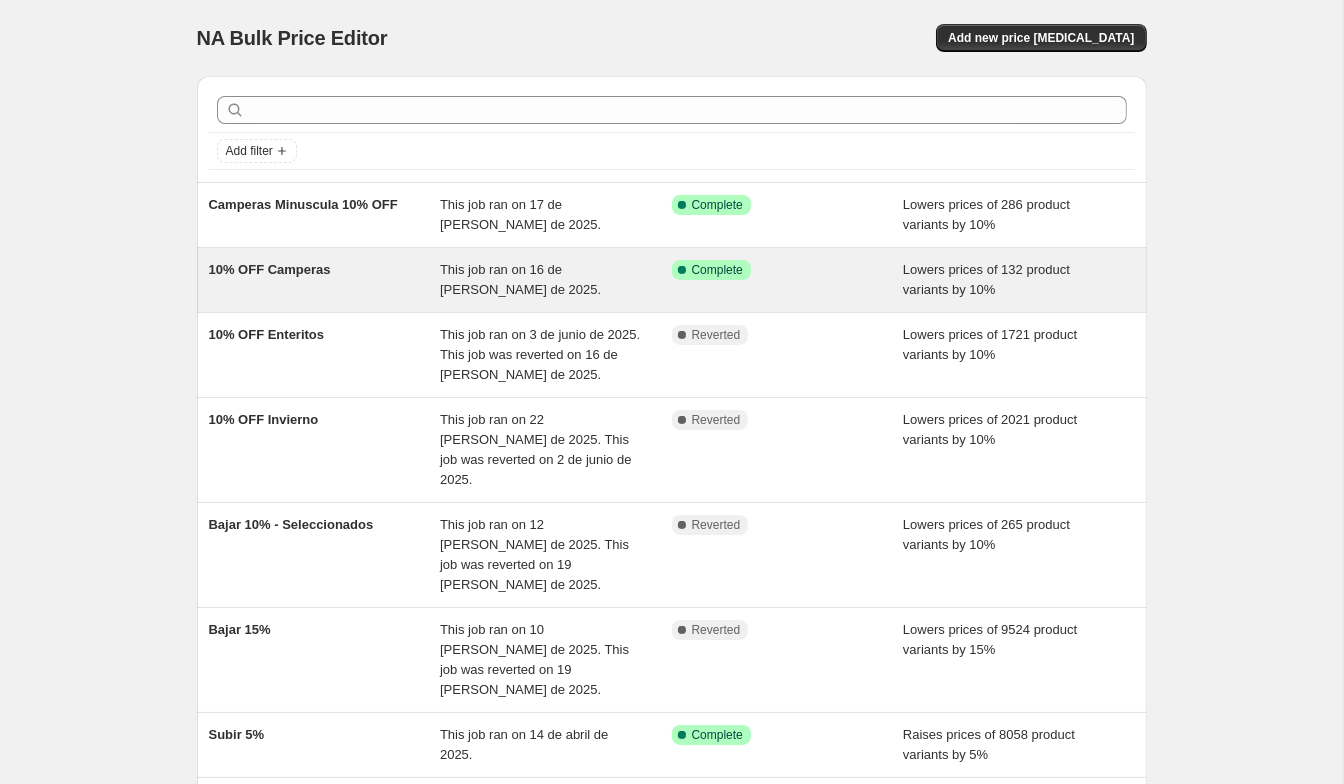 click on "10% OFF Camperas" at bounding box center [325, 280] 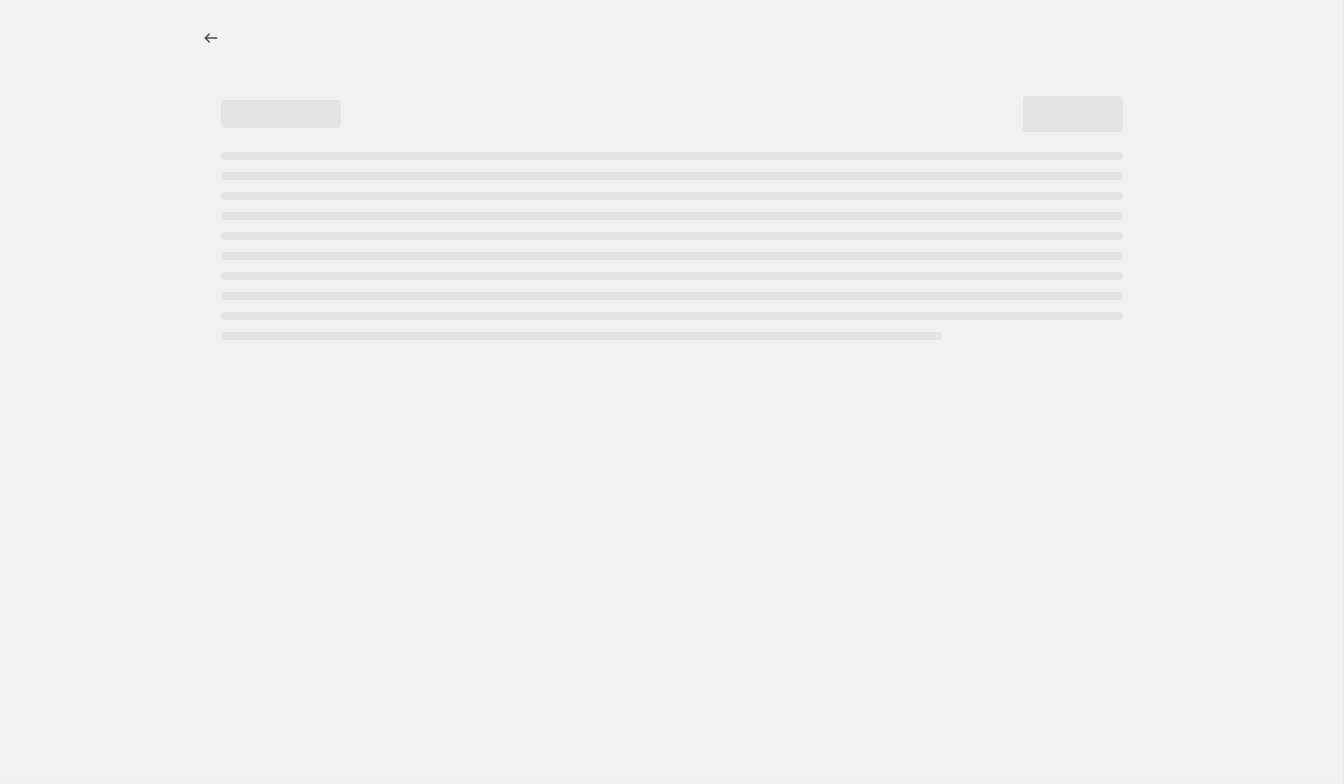 select on "percentage" 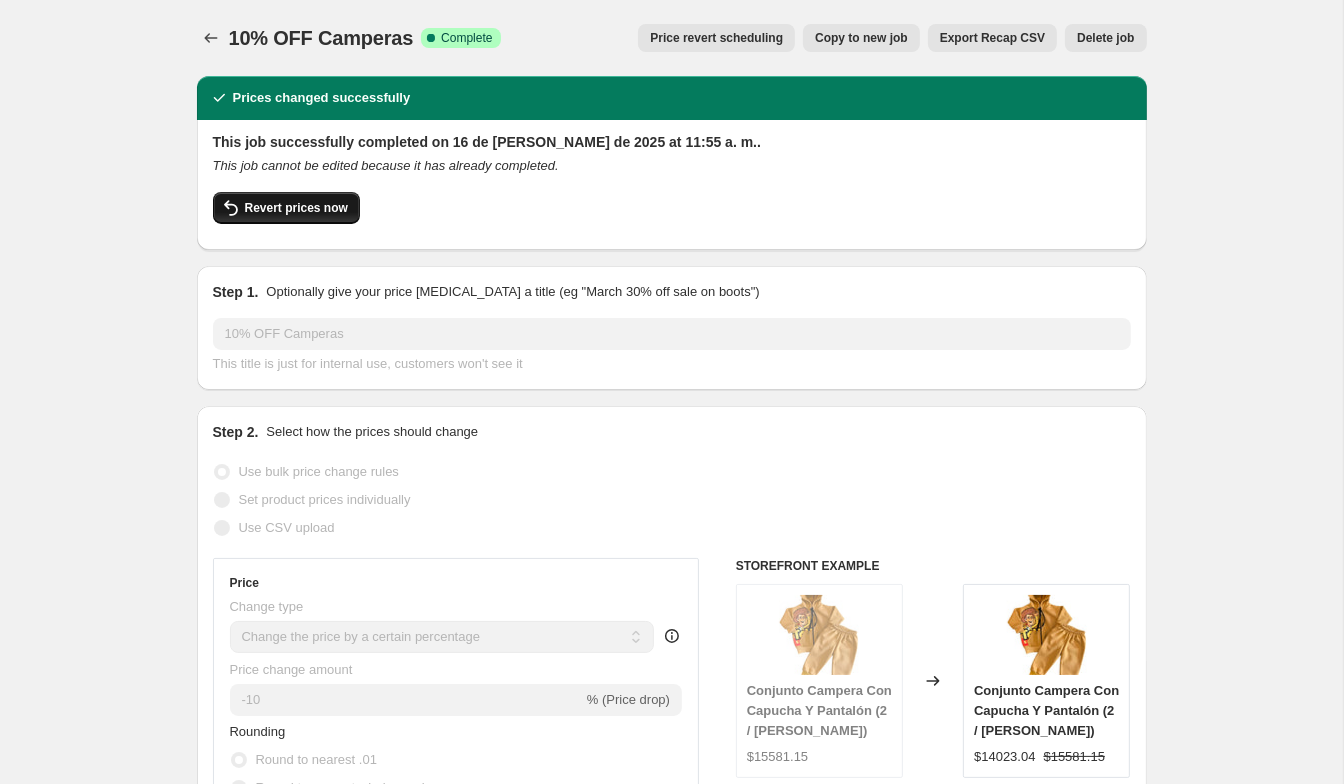 click on "Revert prices now" at bounding box center [286, 208] 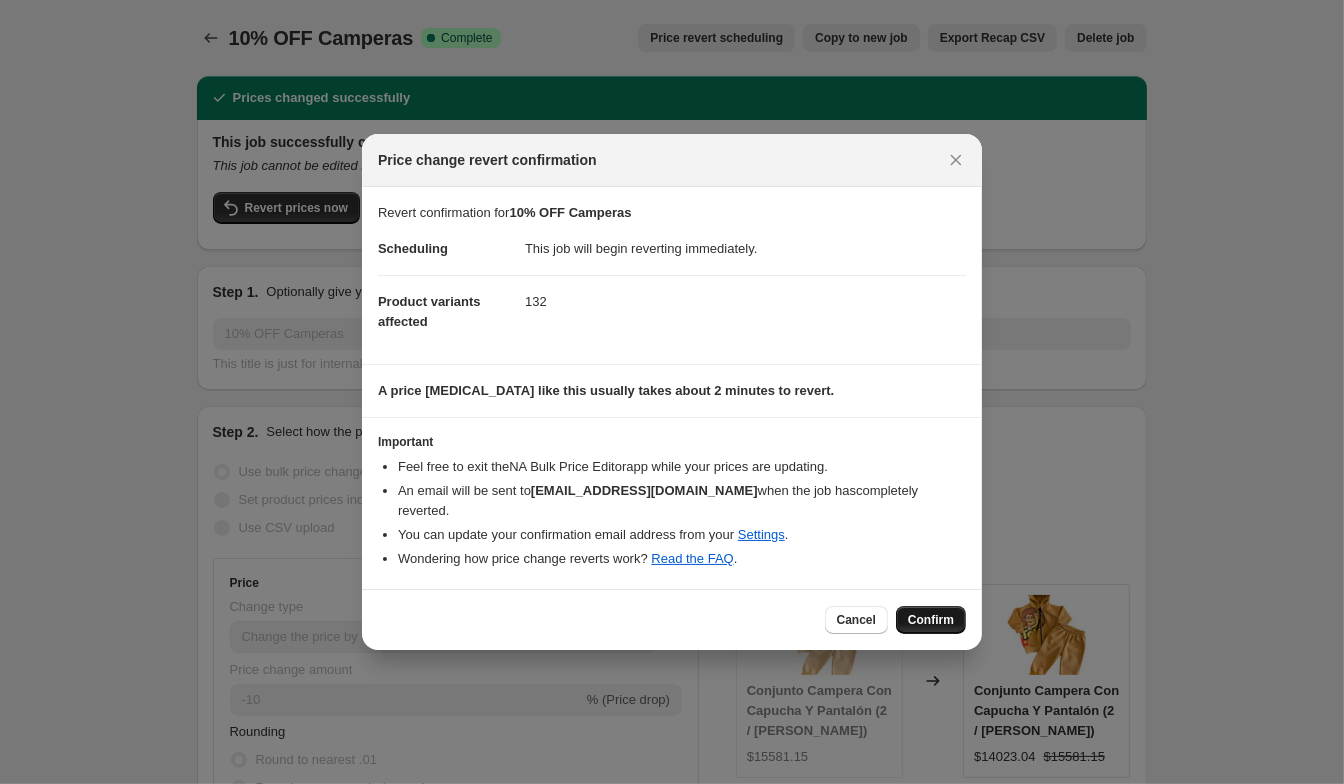 click on "Confirm" at bounding box center (931, 620) 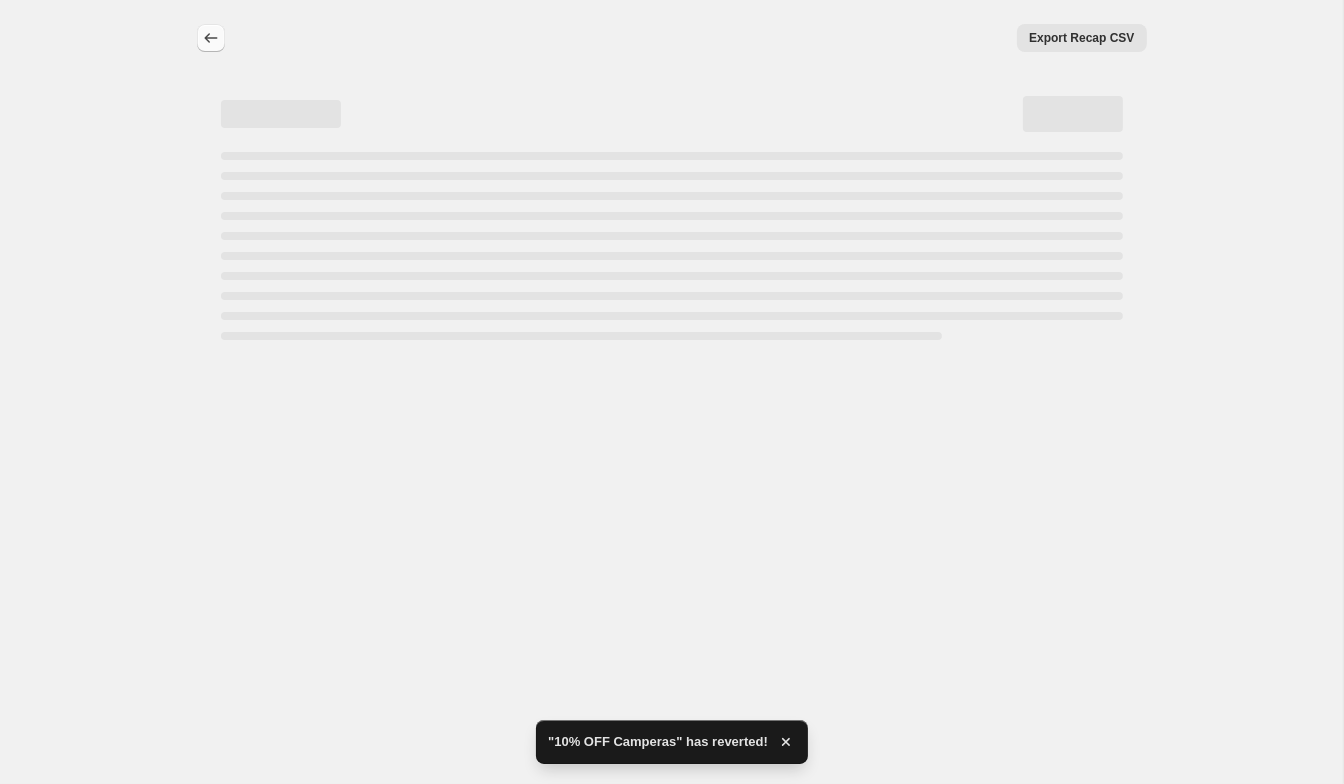 select on "percentage" 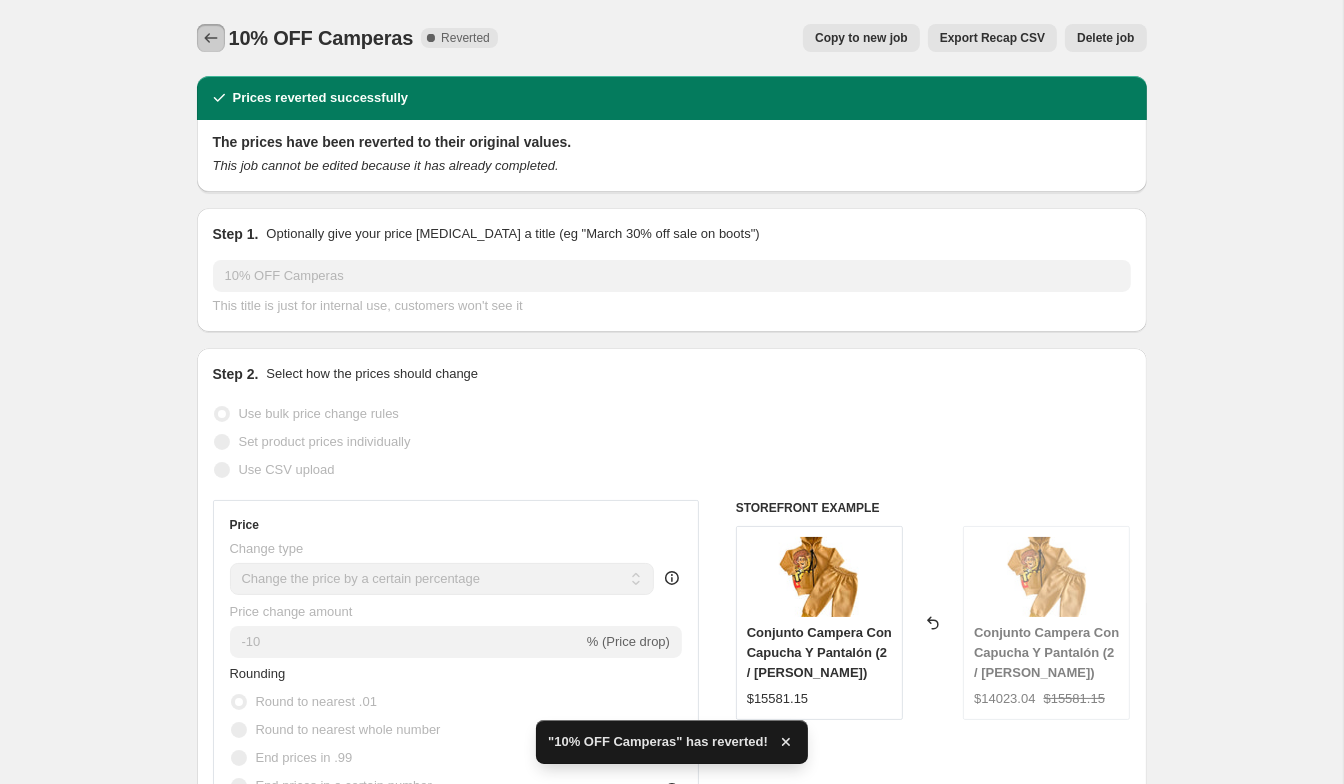 click at bounding box center (211, 38) 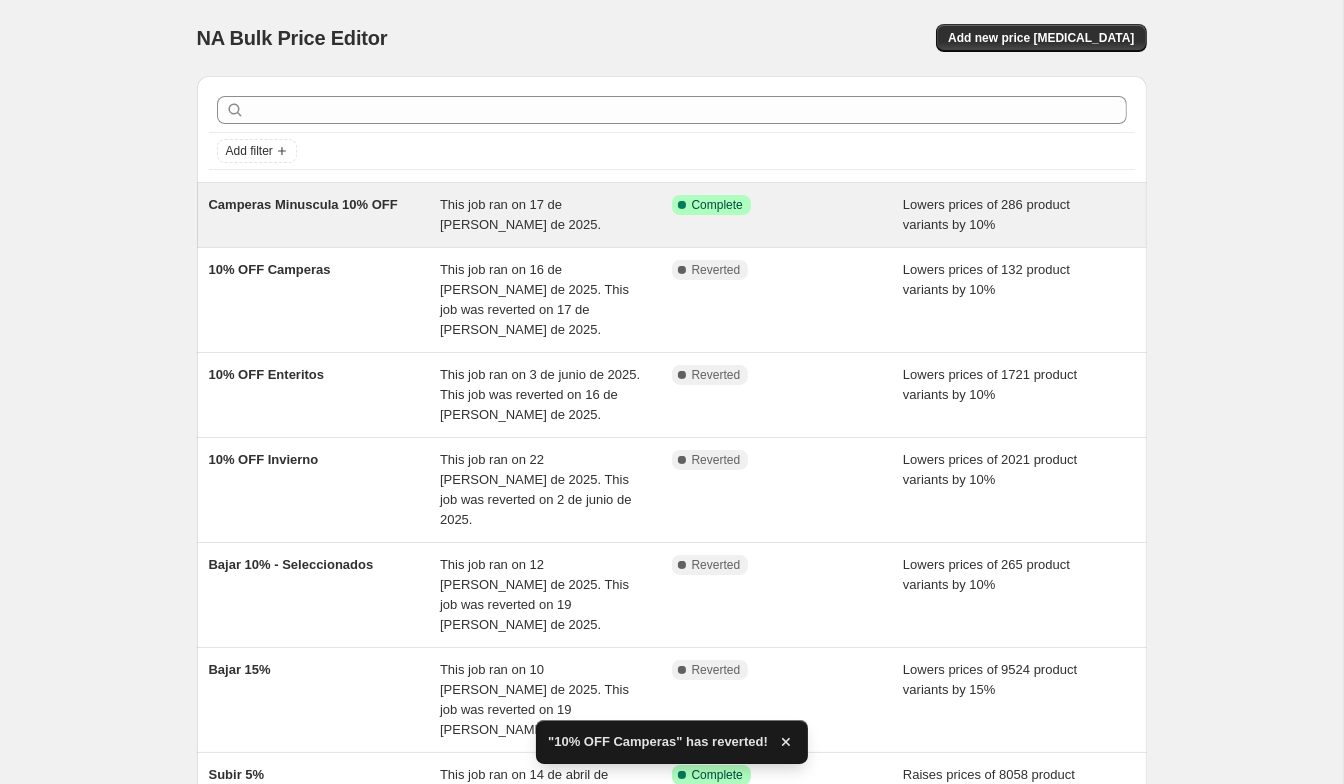click on "Camperas Minuscula 10% OFF" at bounding box center (325, 215) 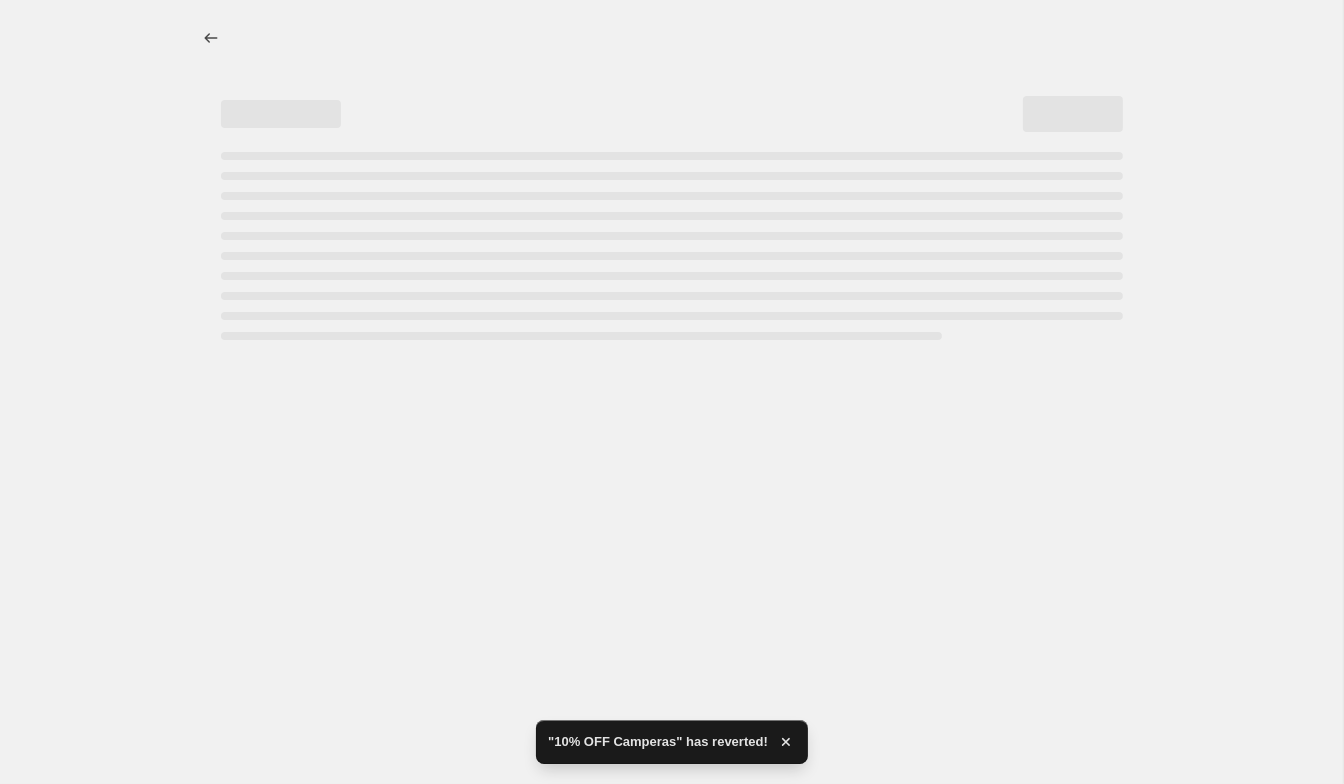 select on "percentage" 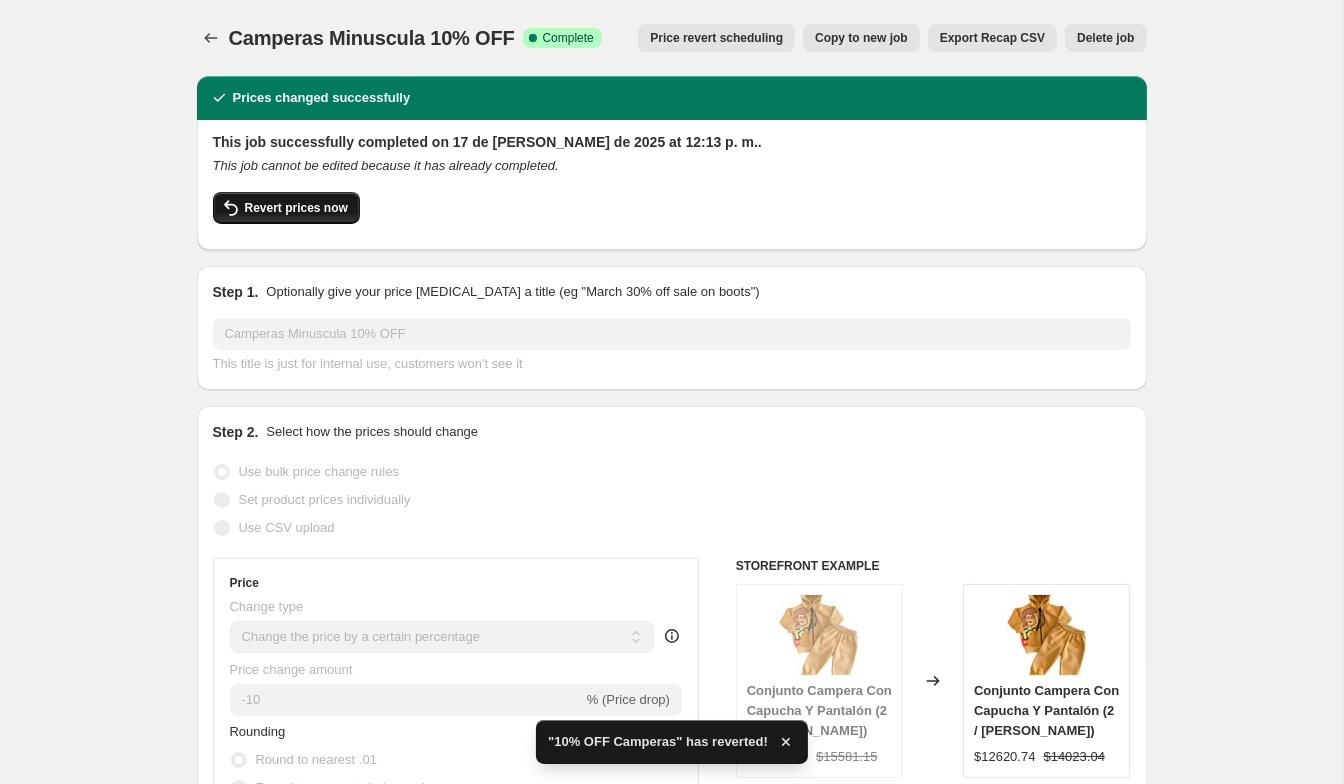 click on "Revert prices now" at bounding box center [286, 208] 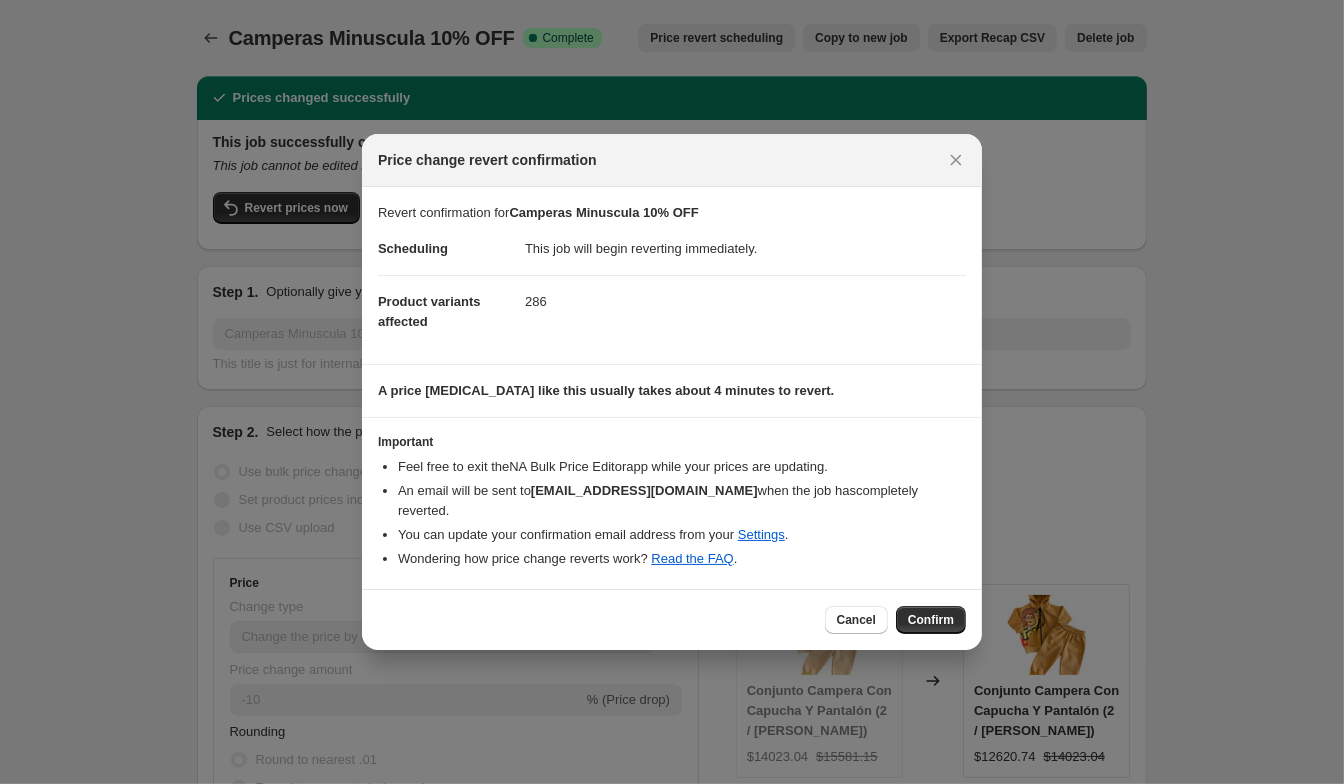 click on "Confirm" at bounding box center (931, 620) 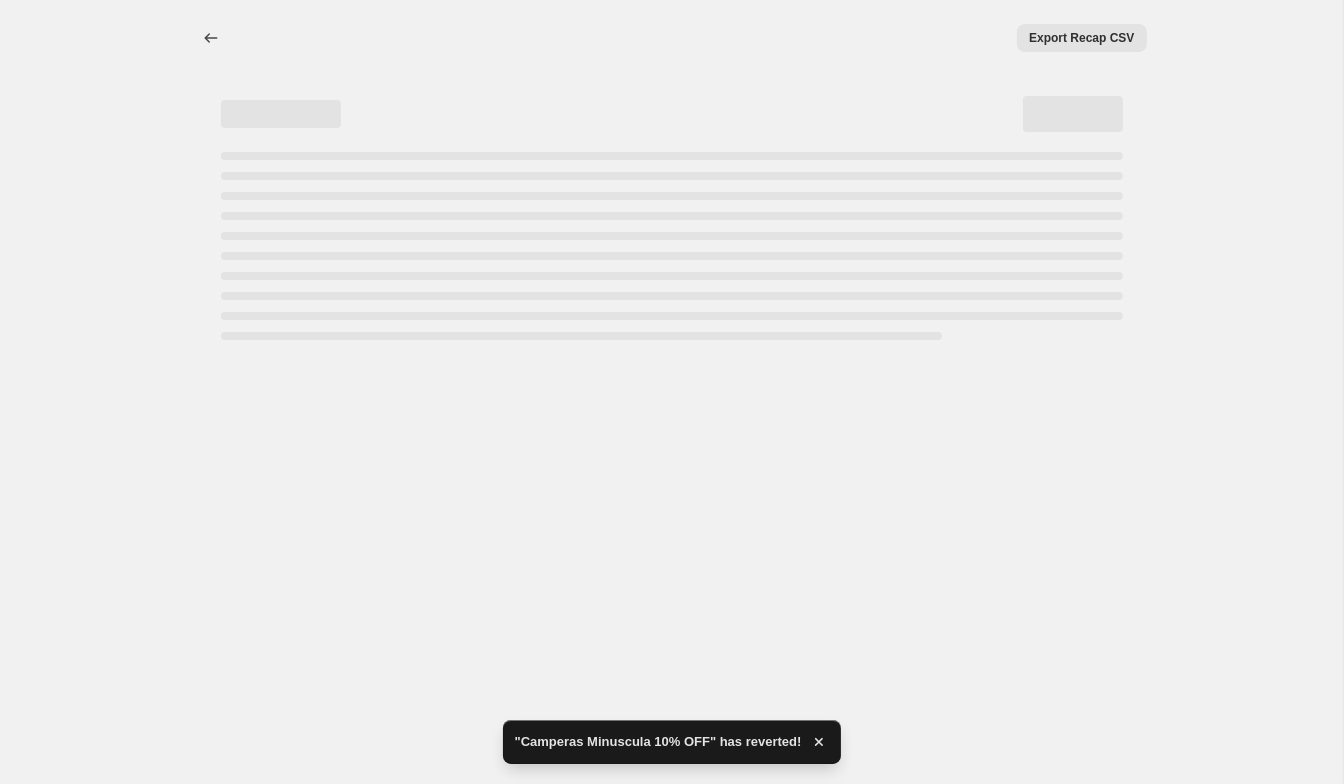select on "percentage" 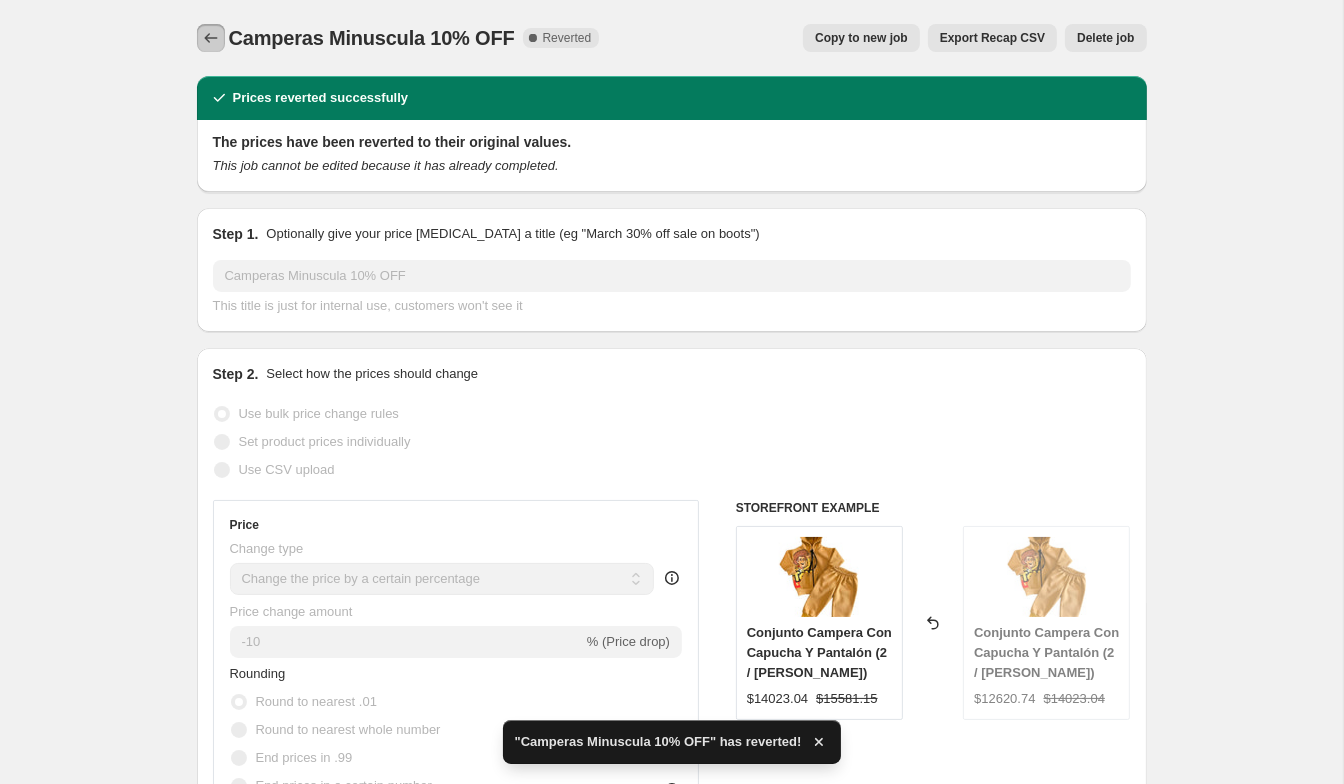 click 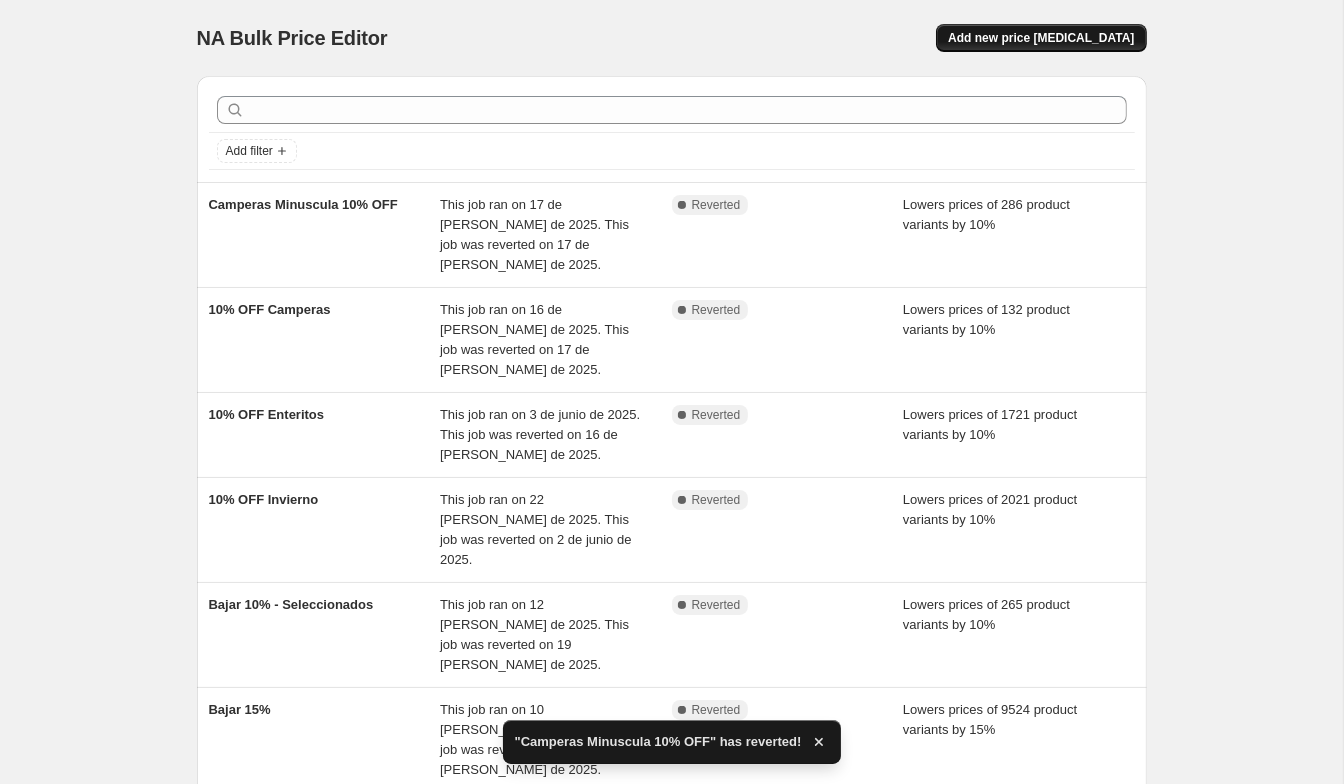 click on "Add new price [MEDICAL_DATA]" at bounding box center [1041, 38] 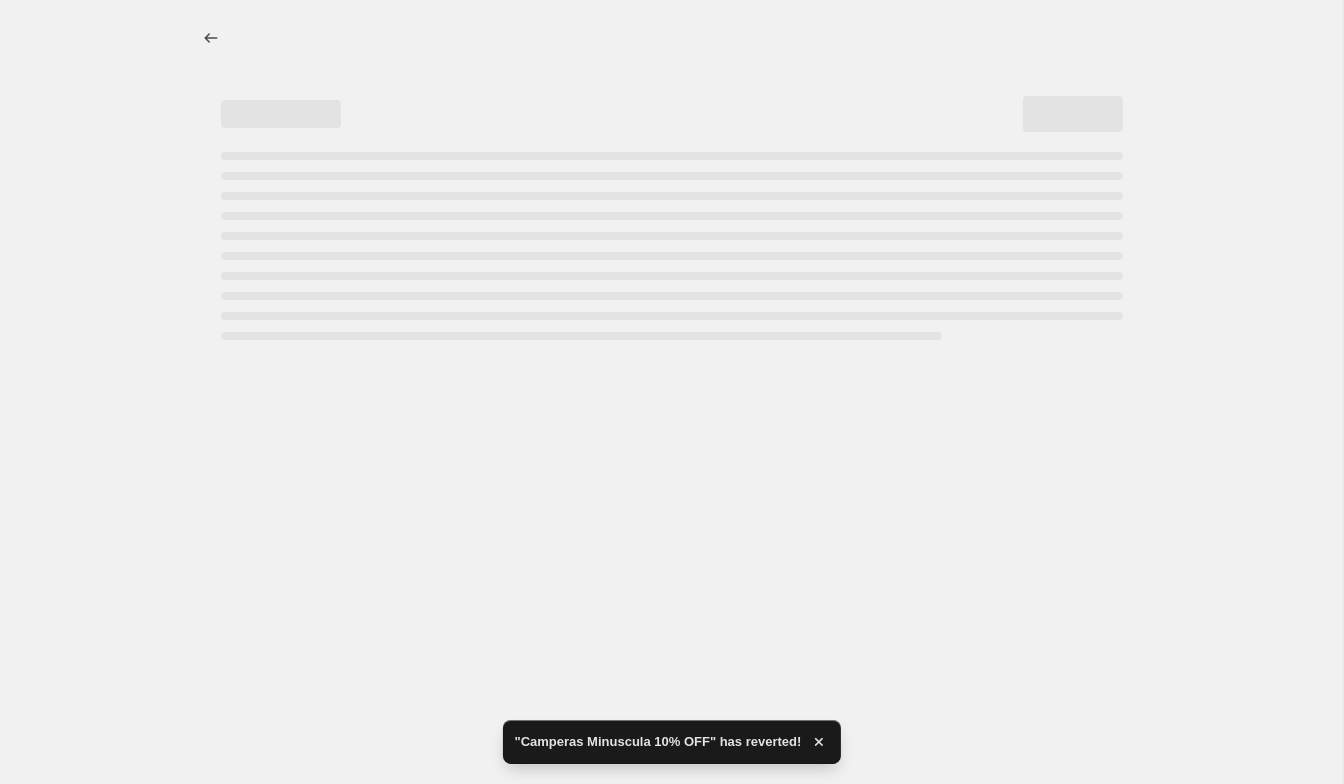 select on "percentage" 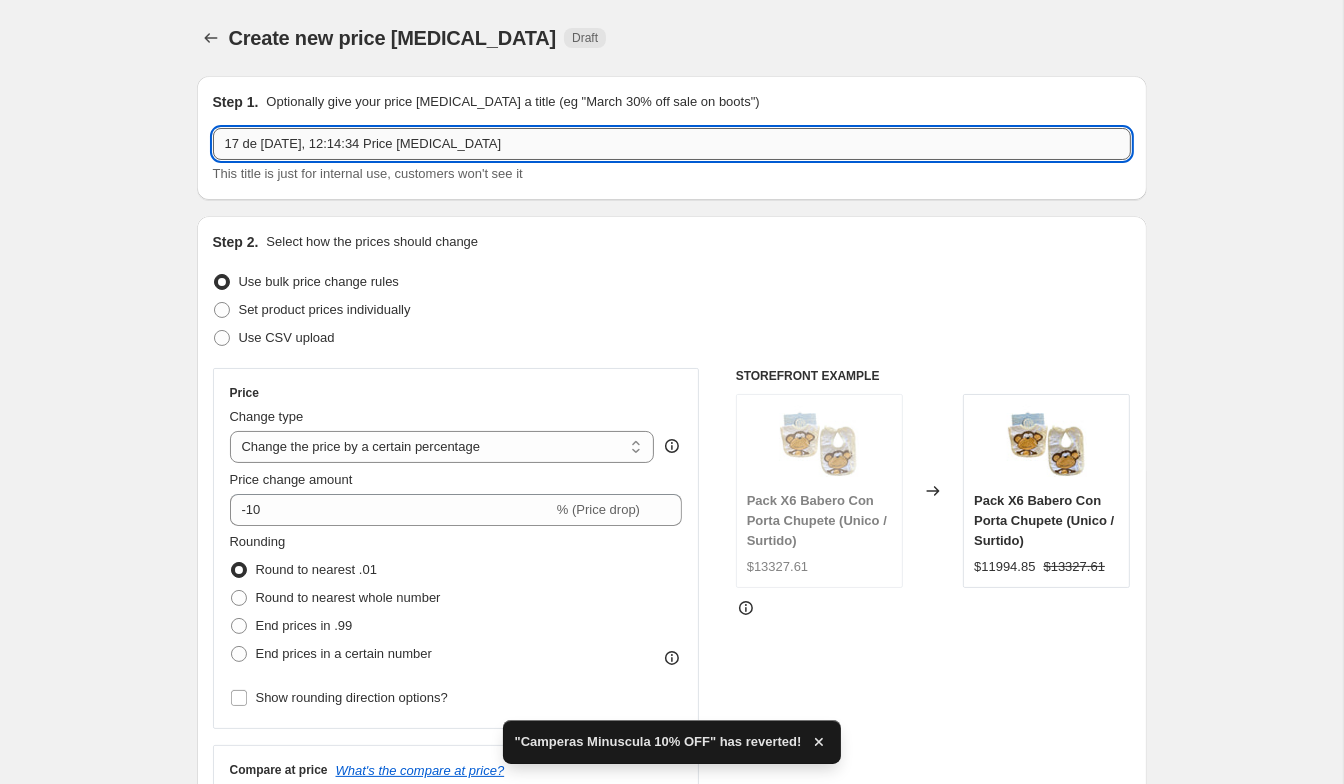 click on "17 de [DATE], 12:14:34 Price [MEDICAL_DATA]" at bounding box center (672, 144) 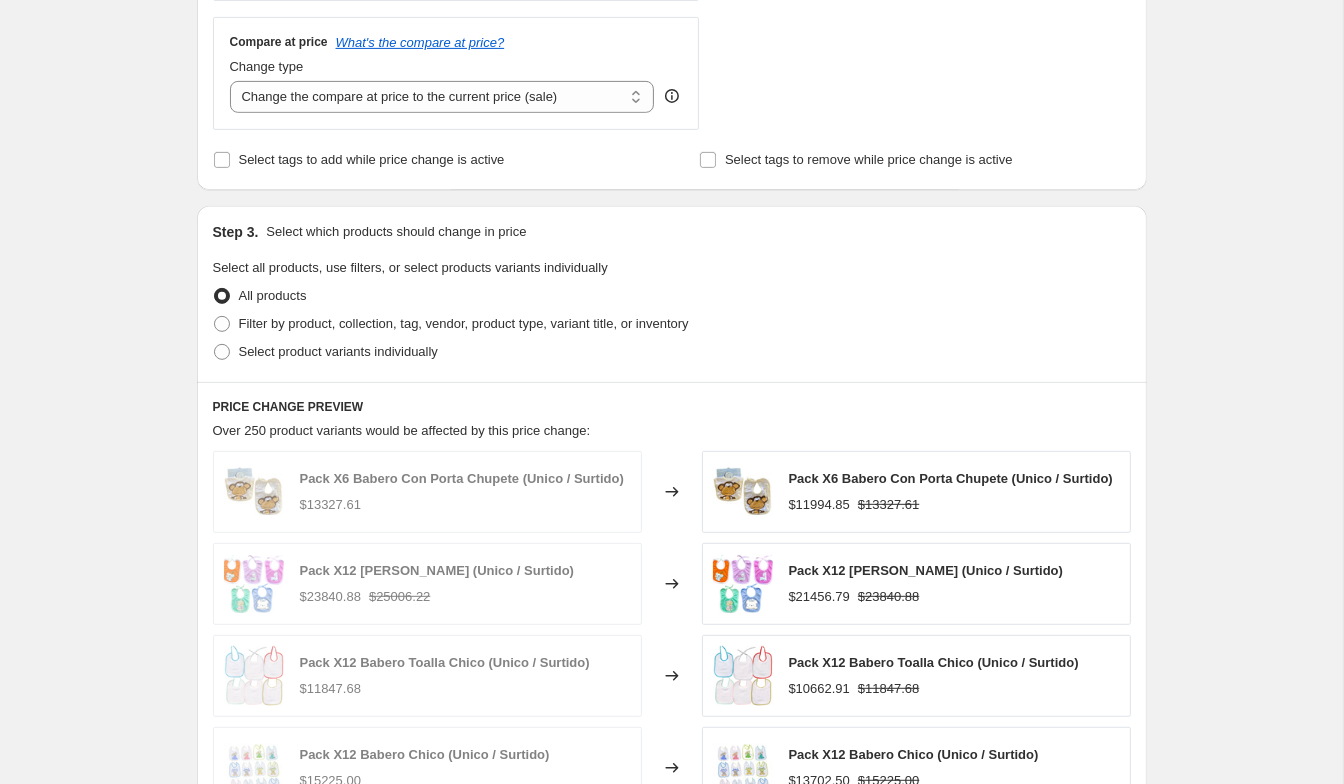 scroll, scrollTop: 765, scrollLeft: 0, axis: vertical 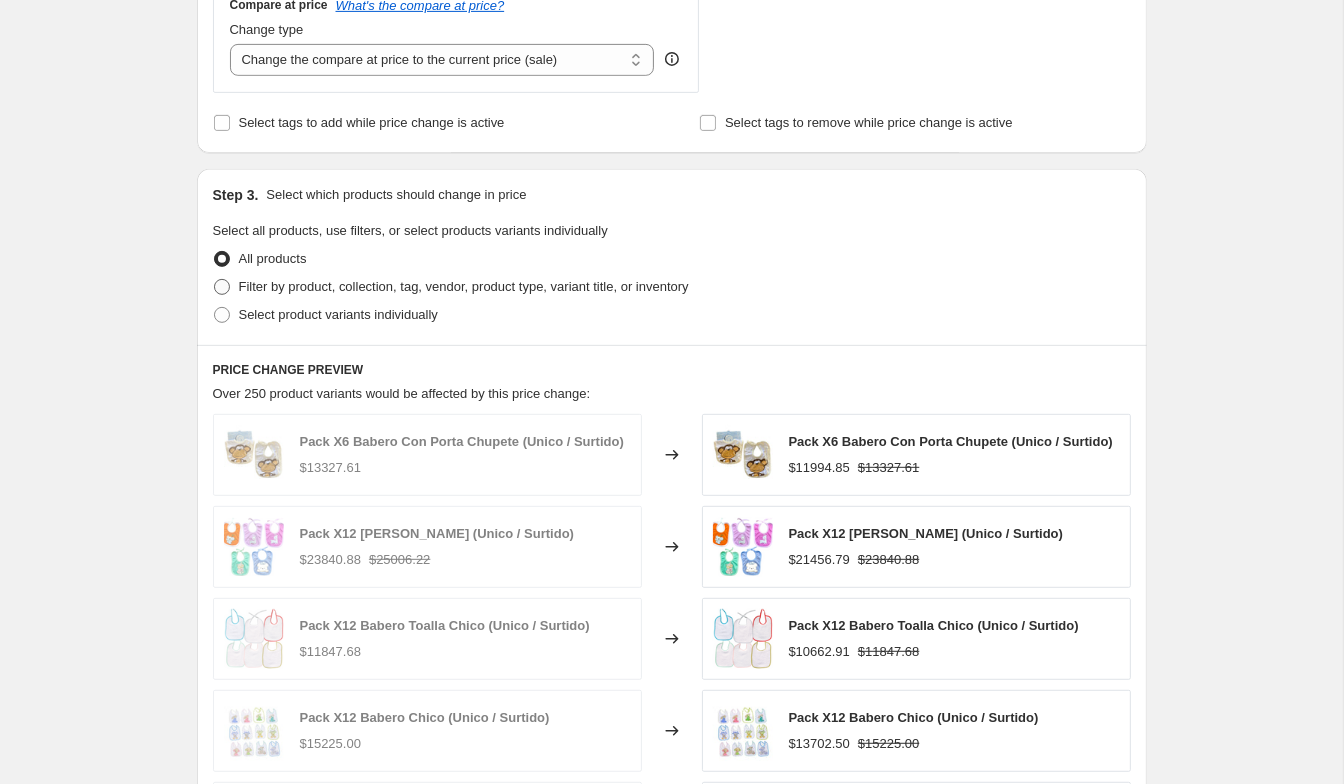 type on "10% OFF Collection Camperas" 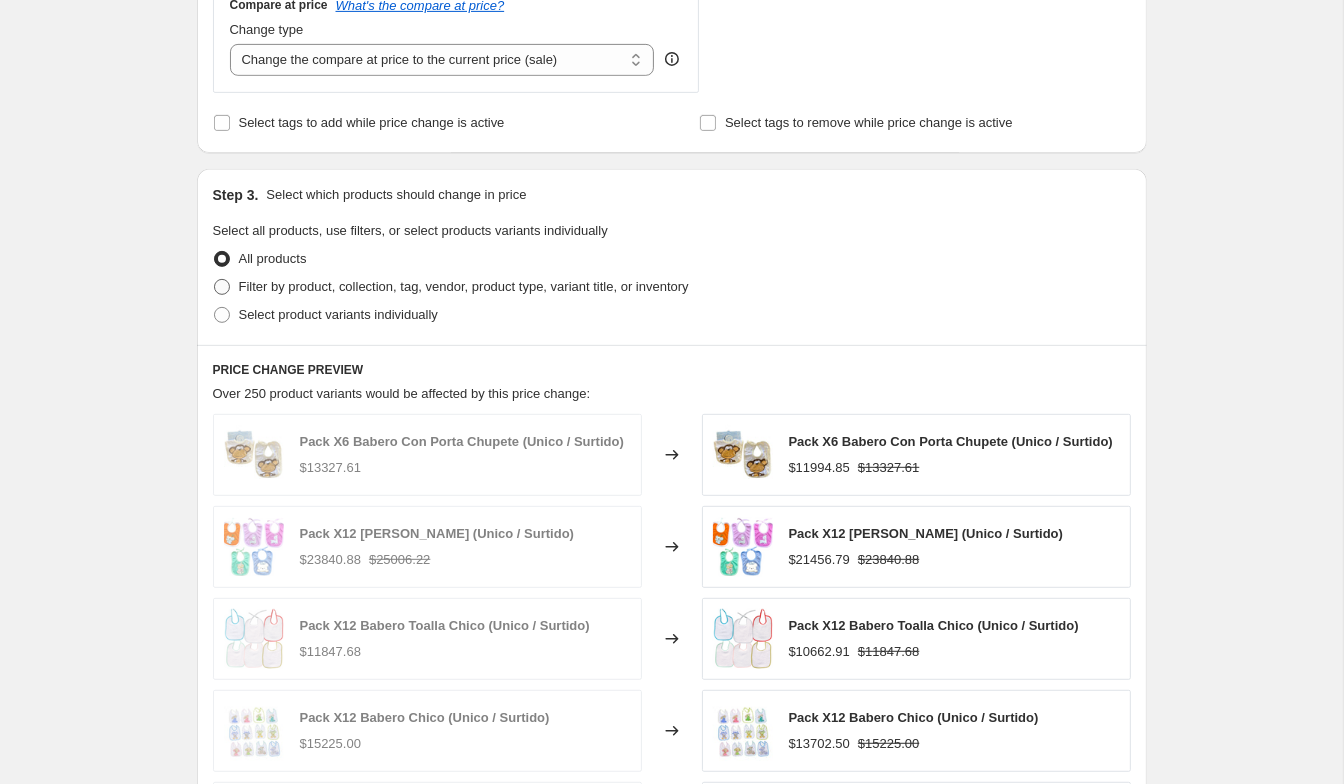 radio on "true" 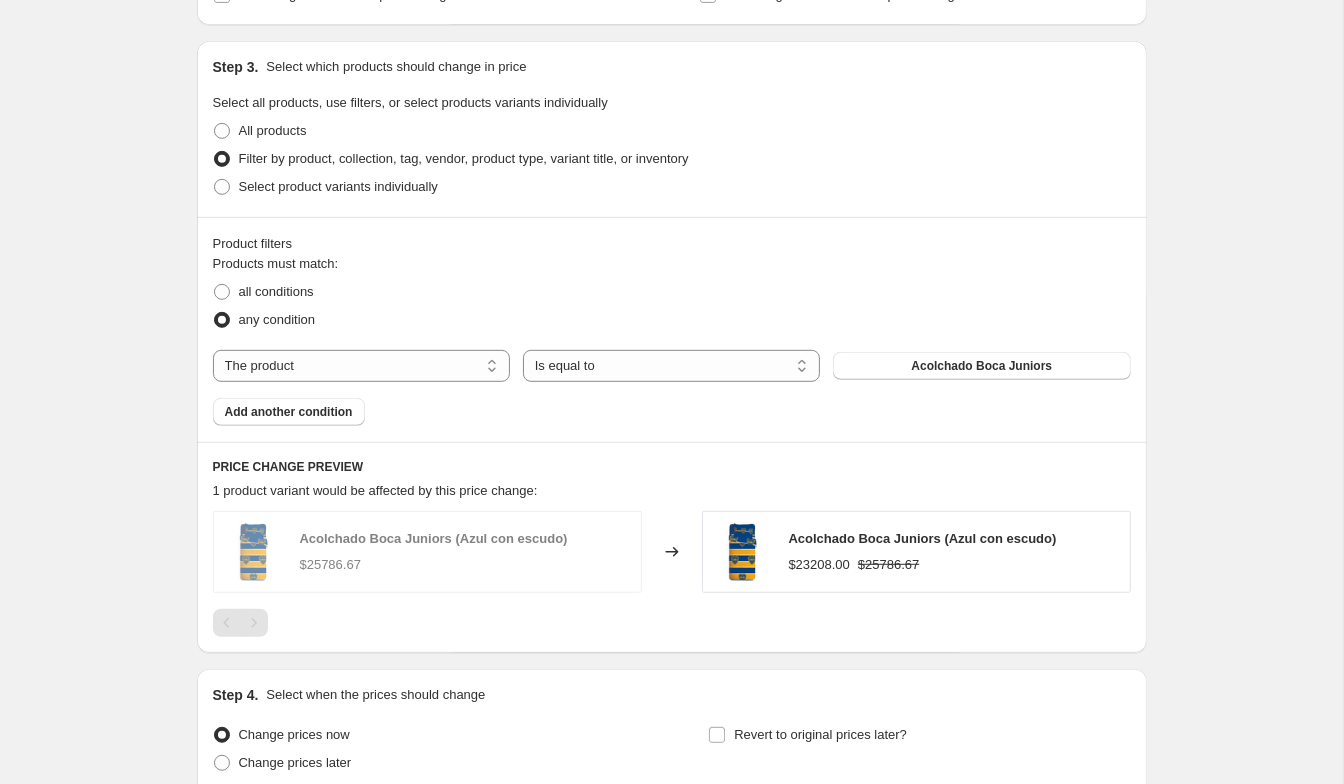 scroll, scrollTop: 920, scrollLeft: 0, axis: vertical 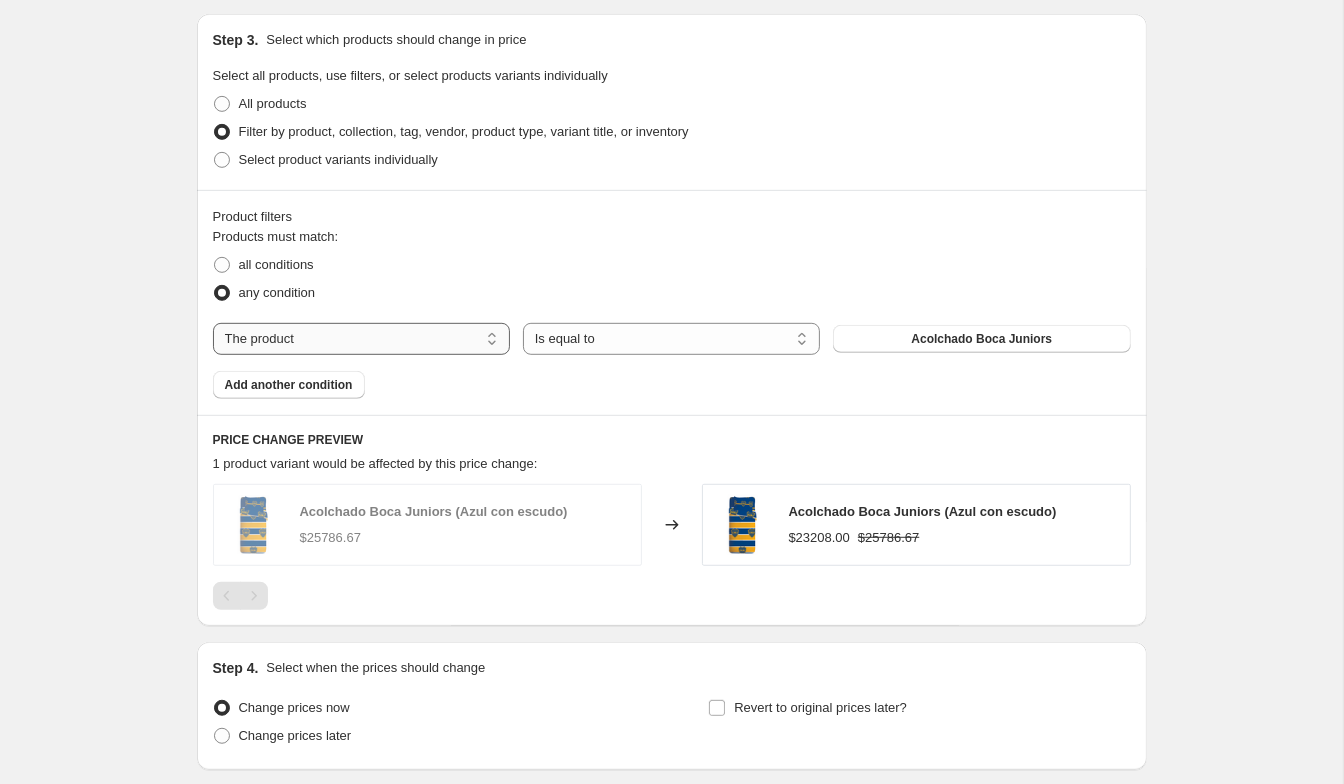 select on "collection" 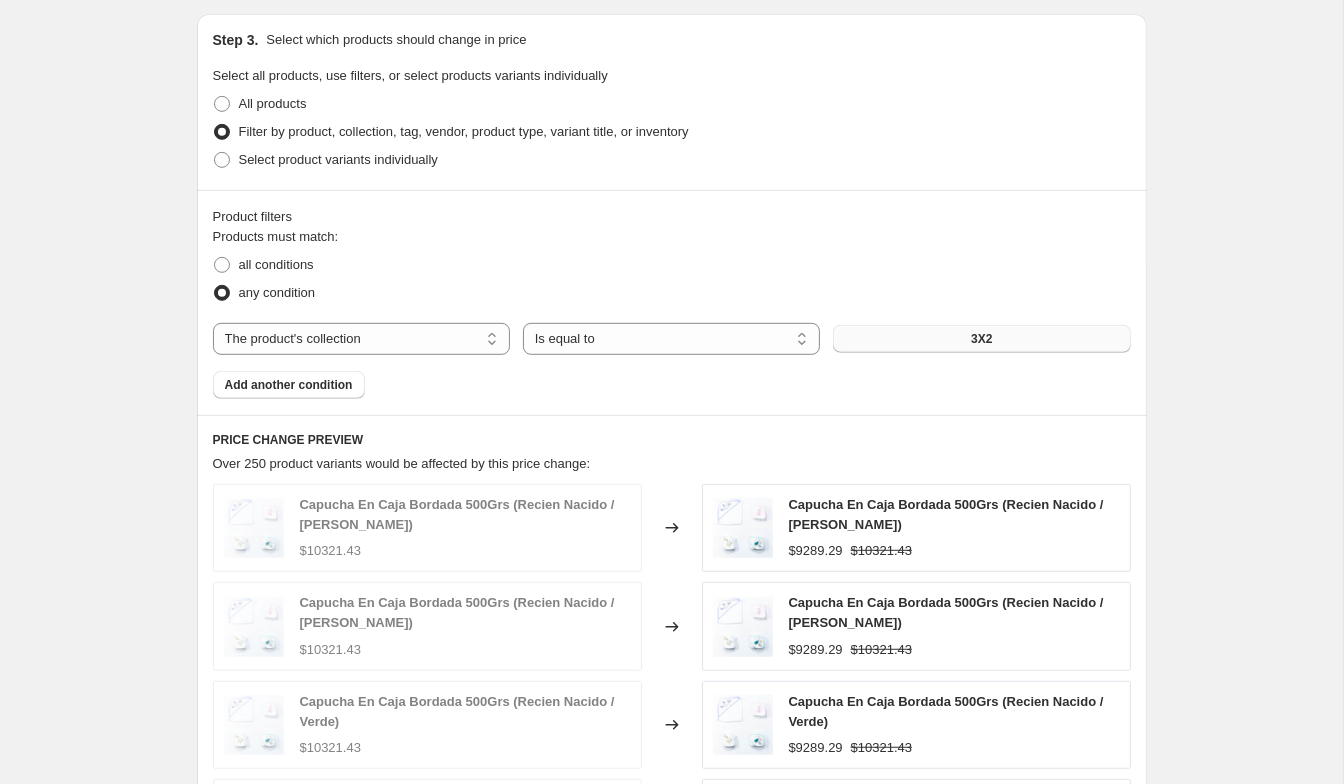 click on "3X2" at bounding box center (981, 339) 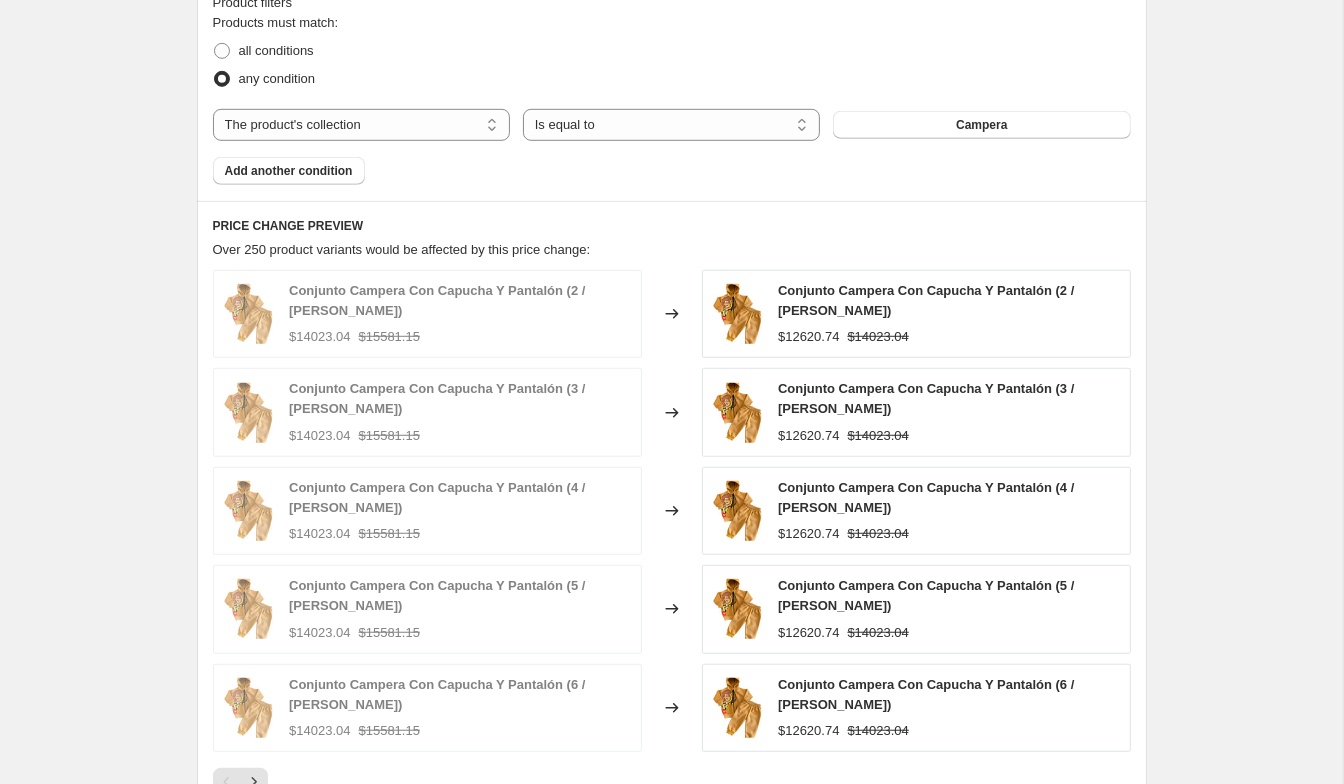 scroll, scrollTop: 1463, scrollLeft: 0, axis: vertical 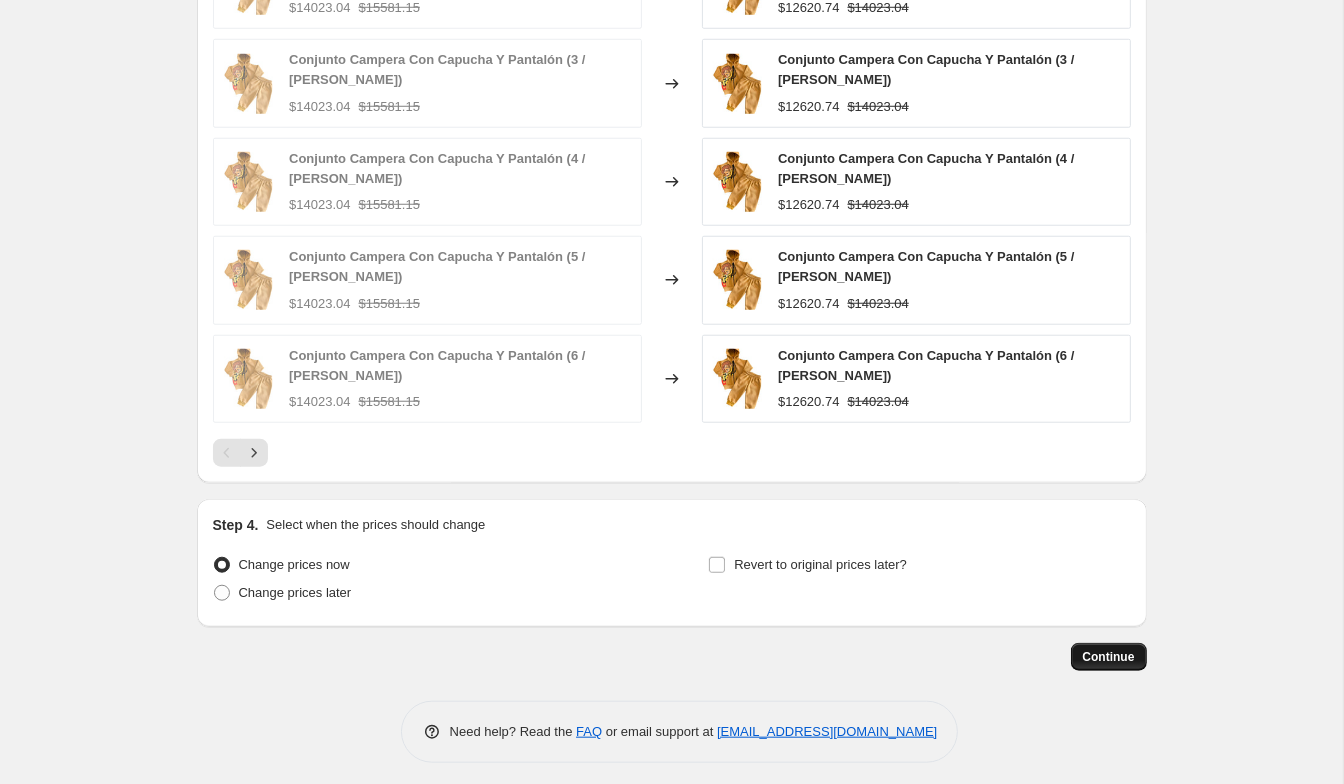 click on "Continue" at bounding box center [1109, 657] 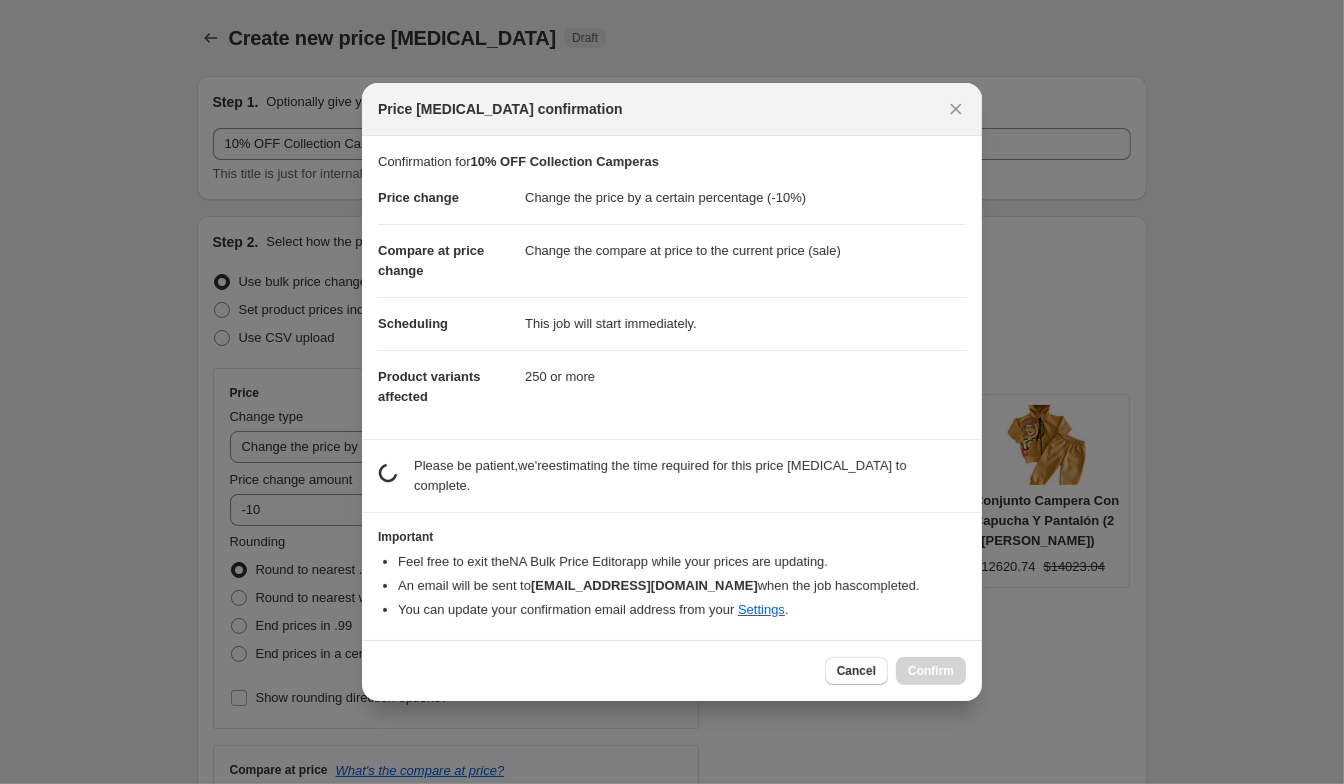 scroll, scrollTop: 0, scrollLeft: 0, axis: both 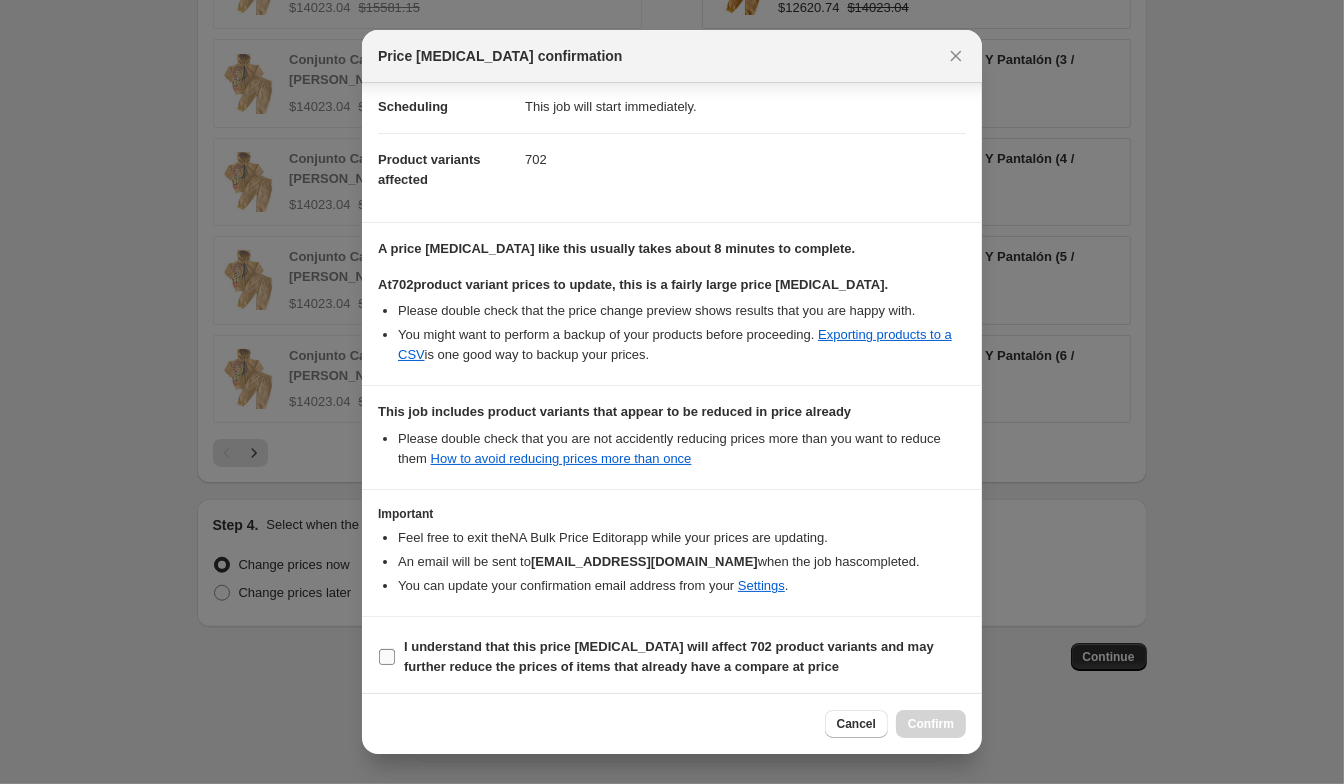 click on "I understand that this price [MEDICAL_DATA] will affect 702 product variants and may further reduce the prices of items that already have a compare at price" at bounding box center (669, 656) 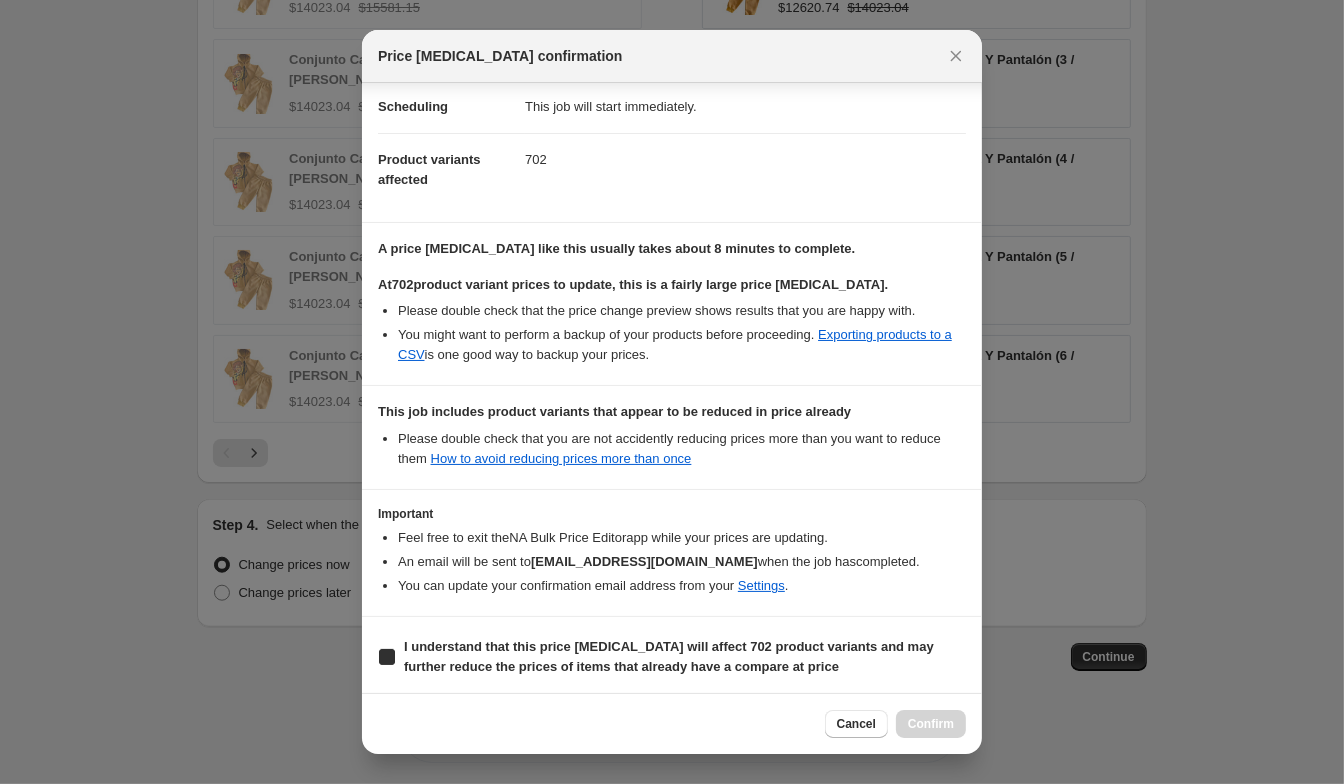 checkbox on "true" 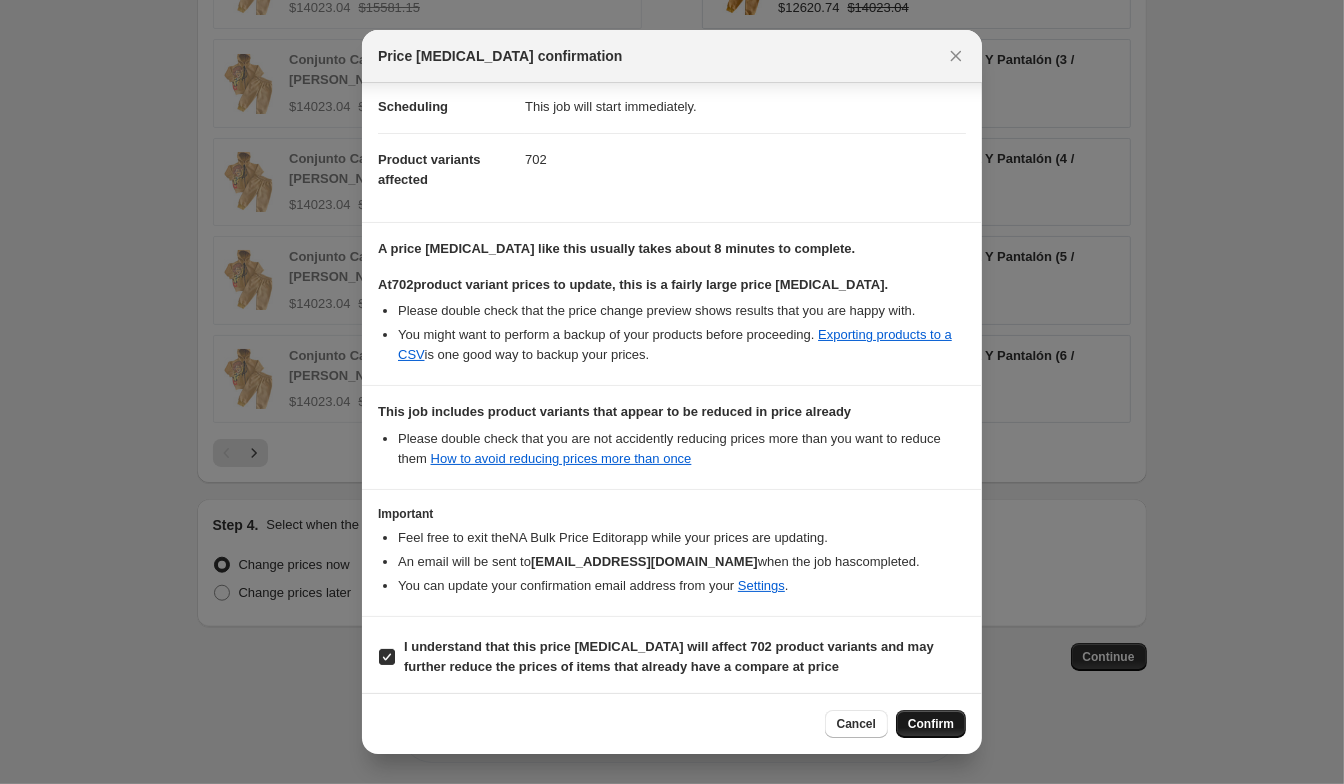 click on "Confirm" at bounding box center (931, 724) 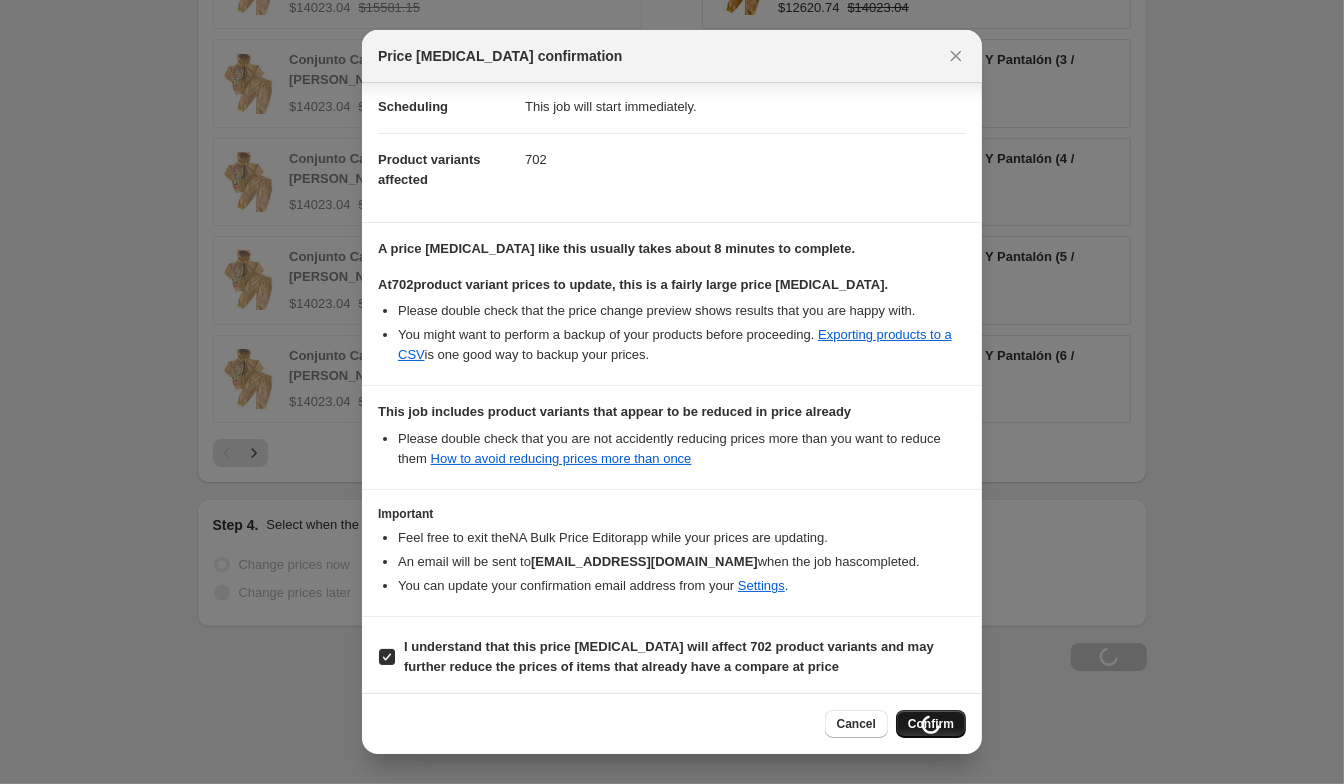 scroll, scrollTop: 1531, scrollLeft: 0, axis: vertical 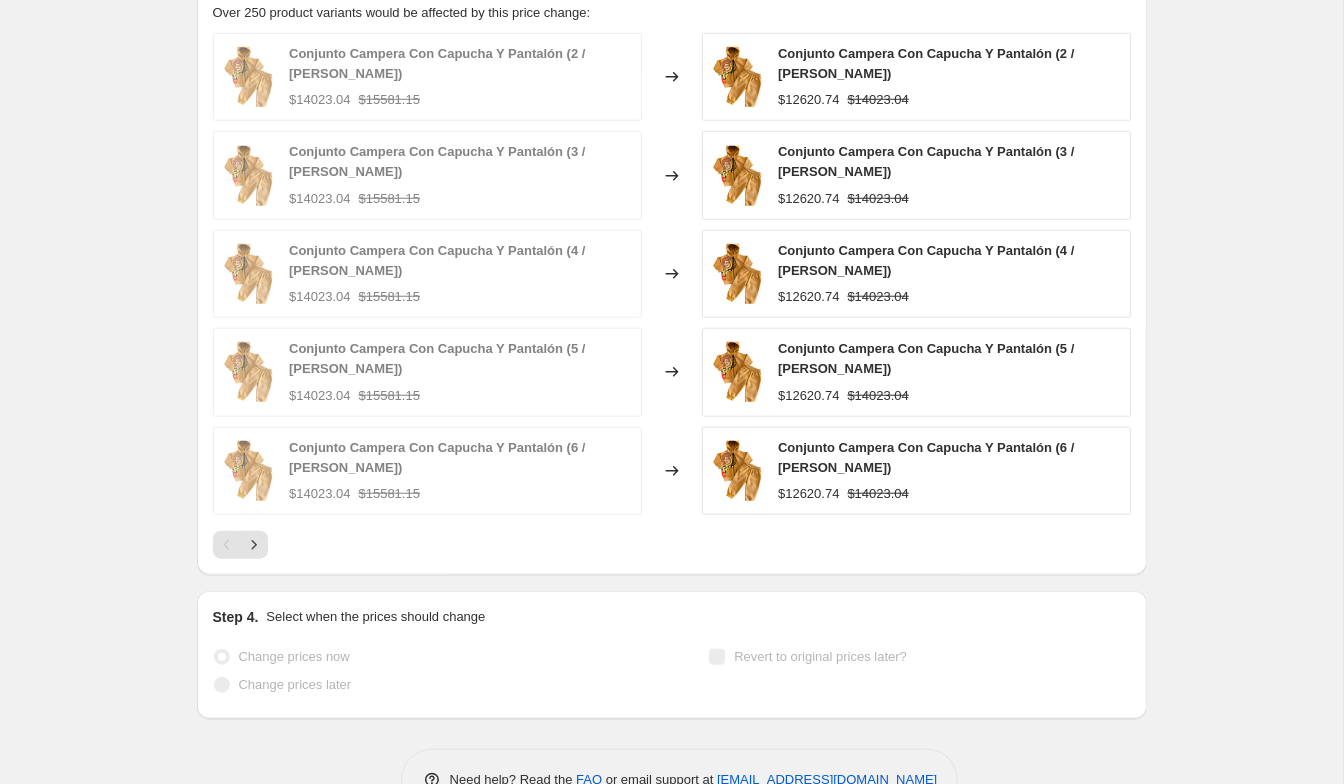 select on "percentage" 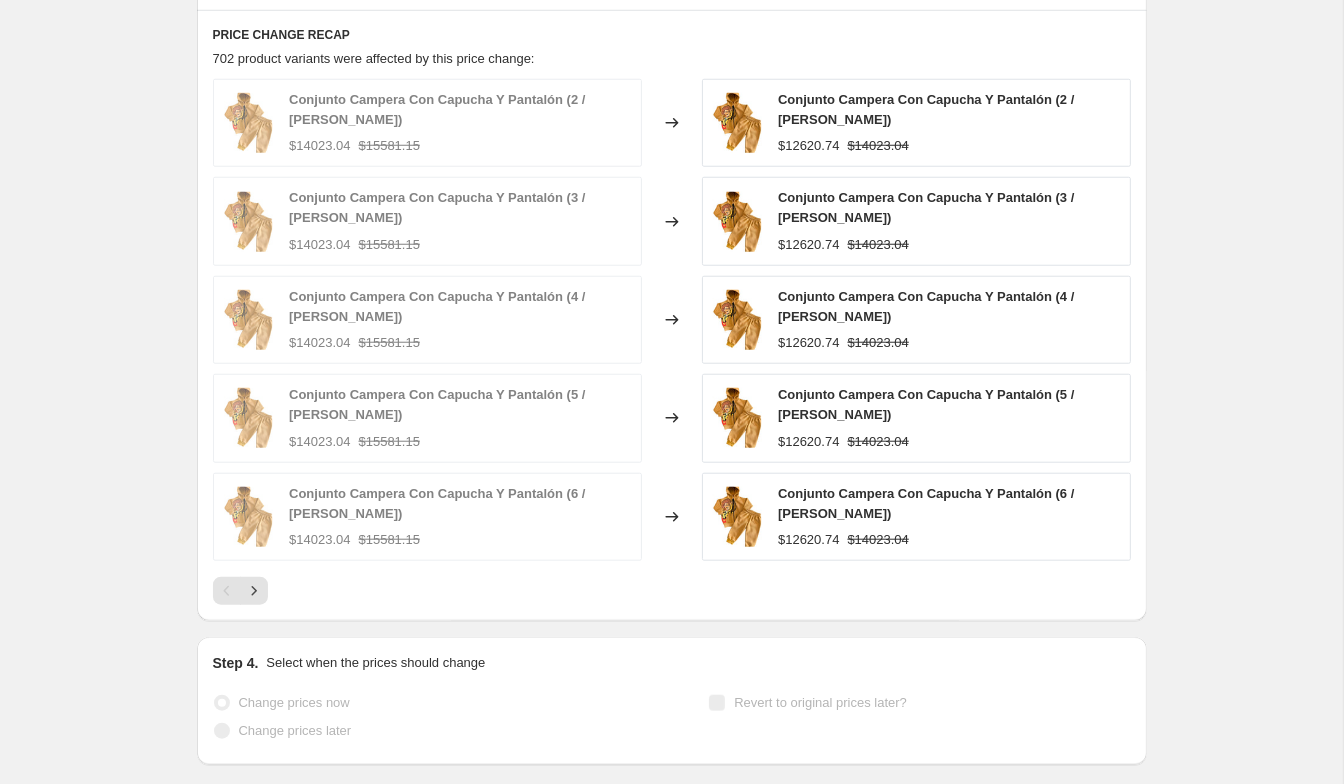 scroll, scrollTop: 0, scrollLeft: 0, axis: both 